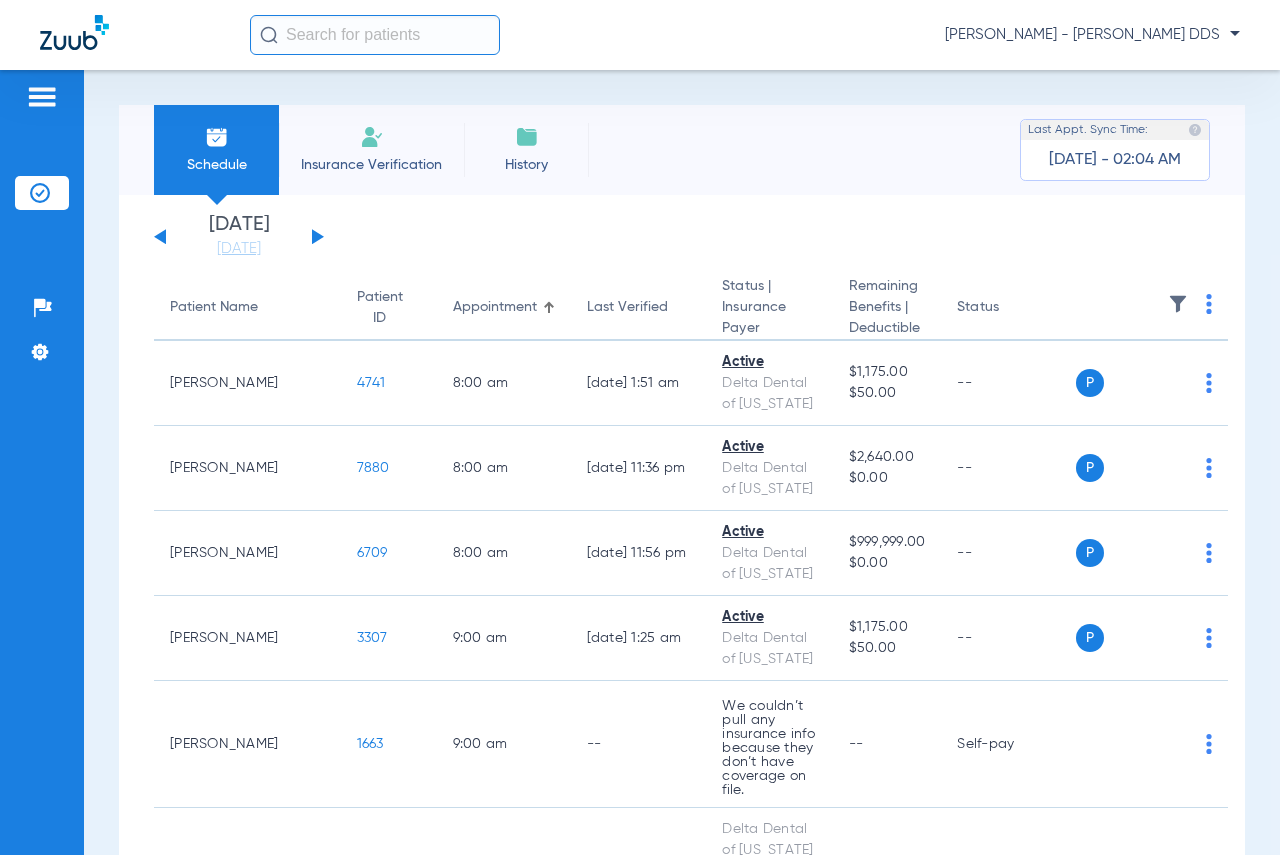 scroll, scrollTop: 0, scrollLeft: 0, axis: both 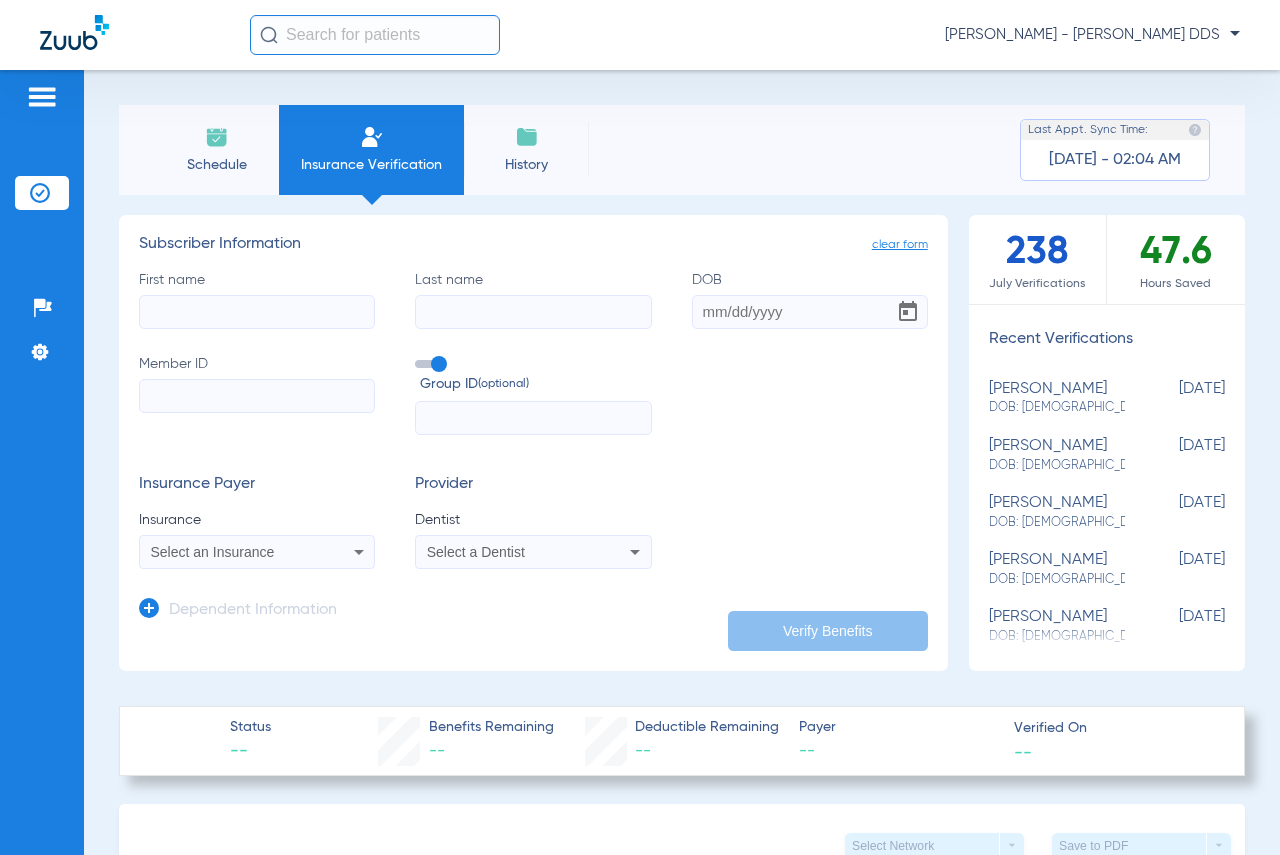 click on "Schedule" 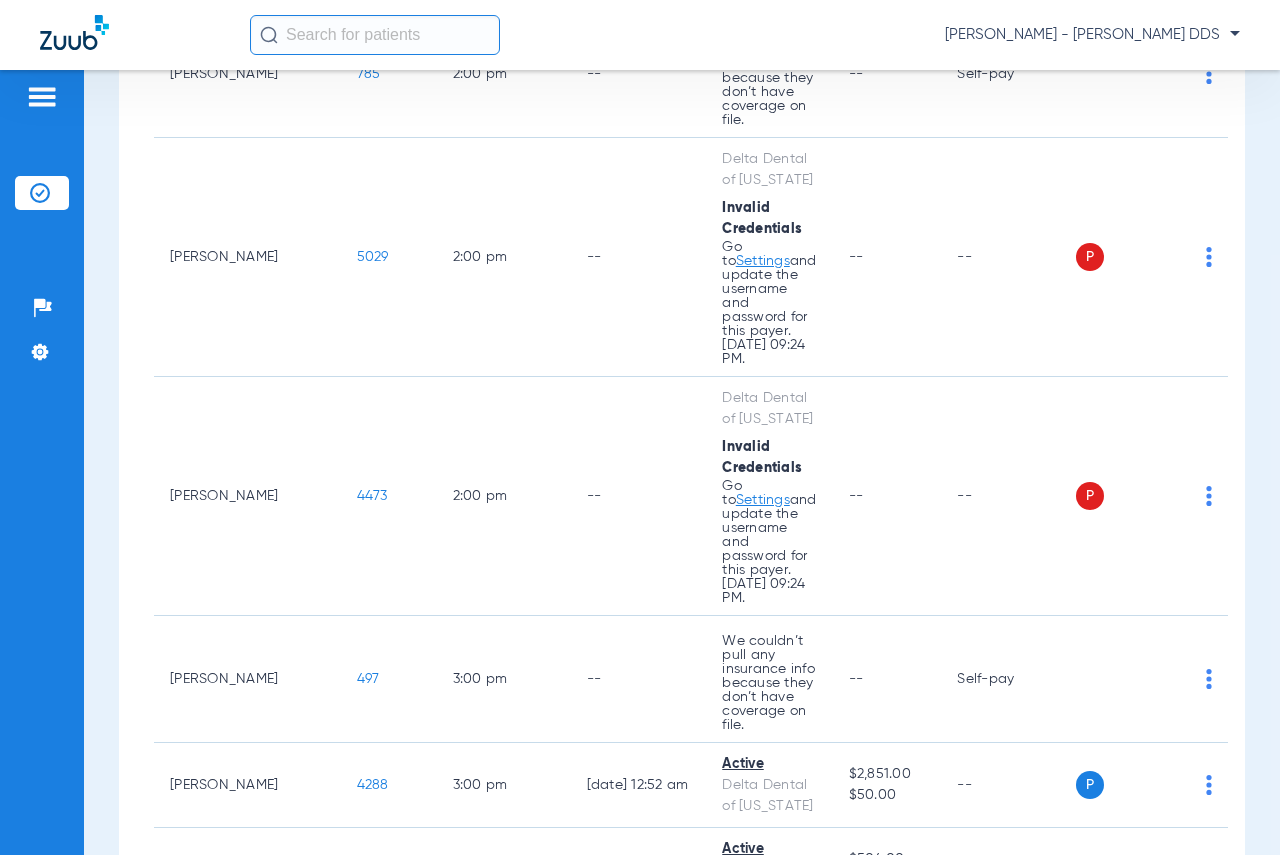 scroll, scrollTop: 2500, scrollLeft: 0, axis: vertical 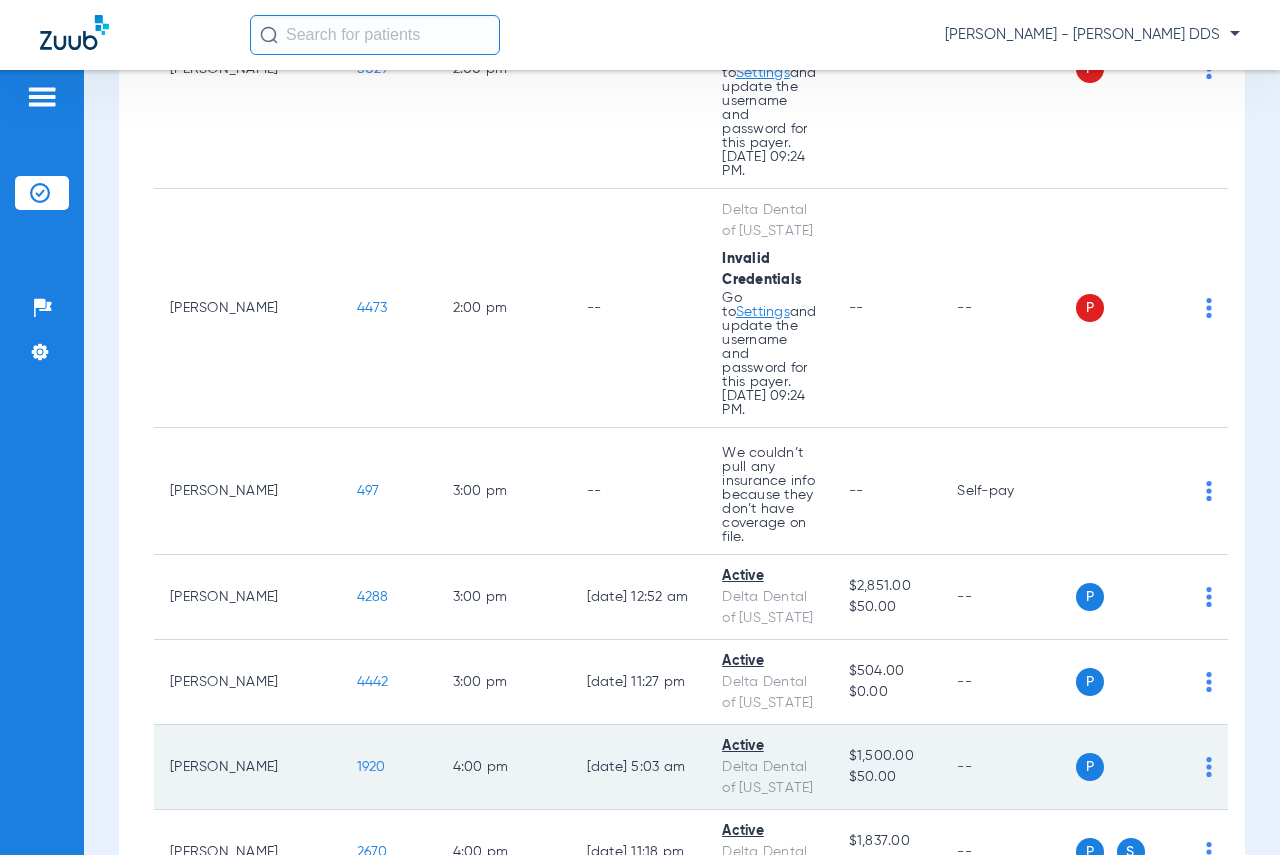 click on "1920" 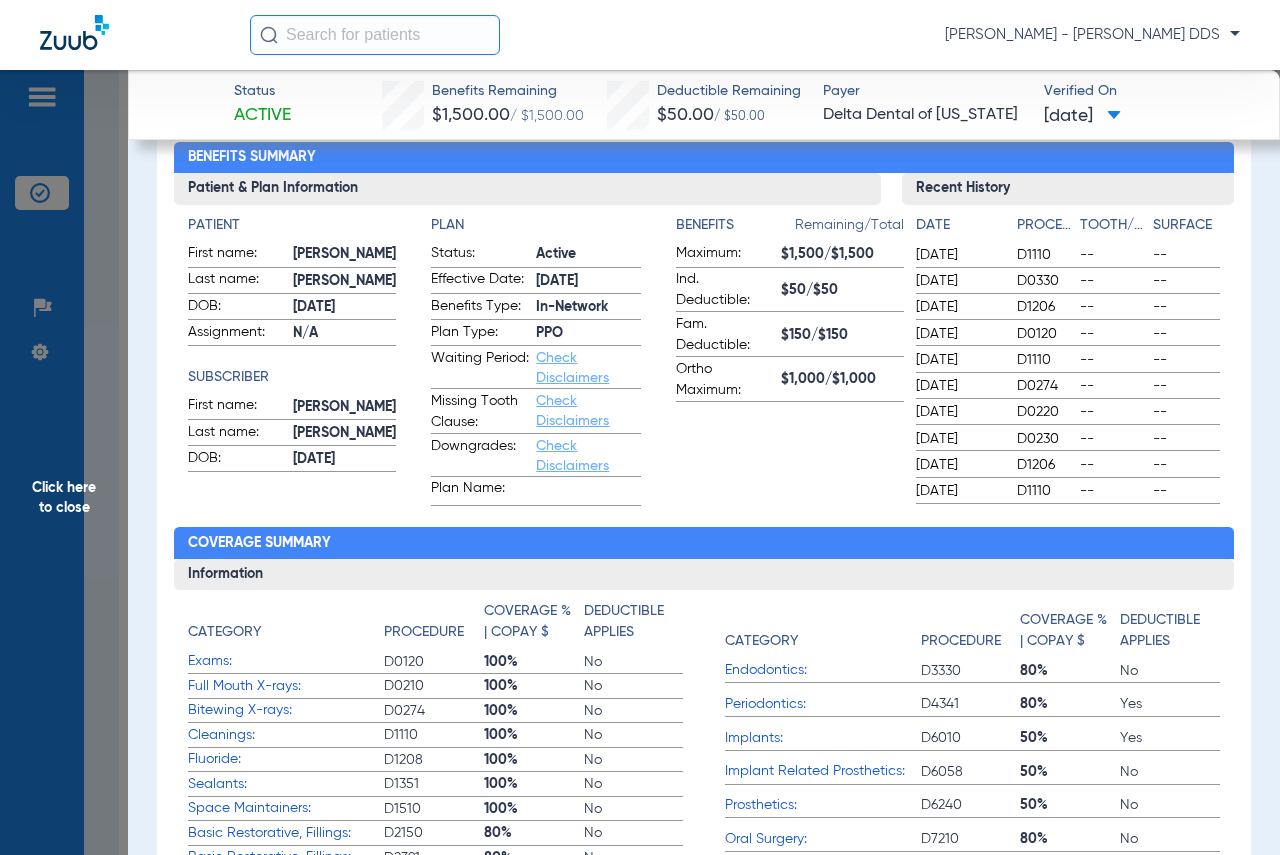 scroll, scrollTop: 0, scrollLeft: 0, axis: both 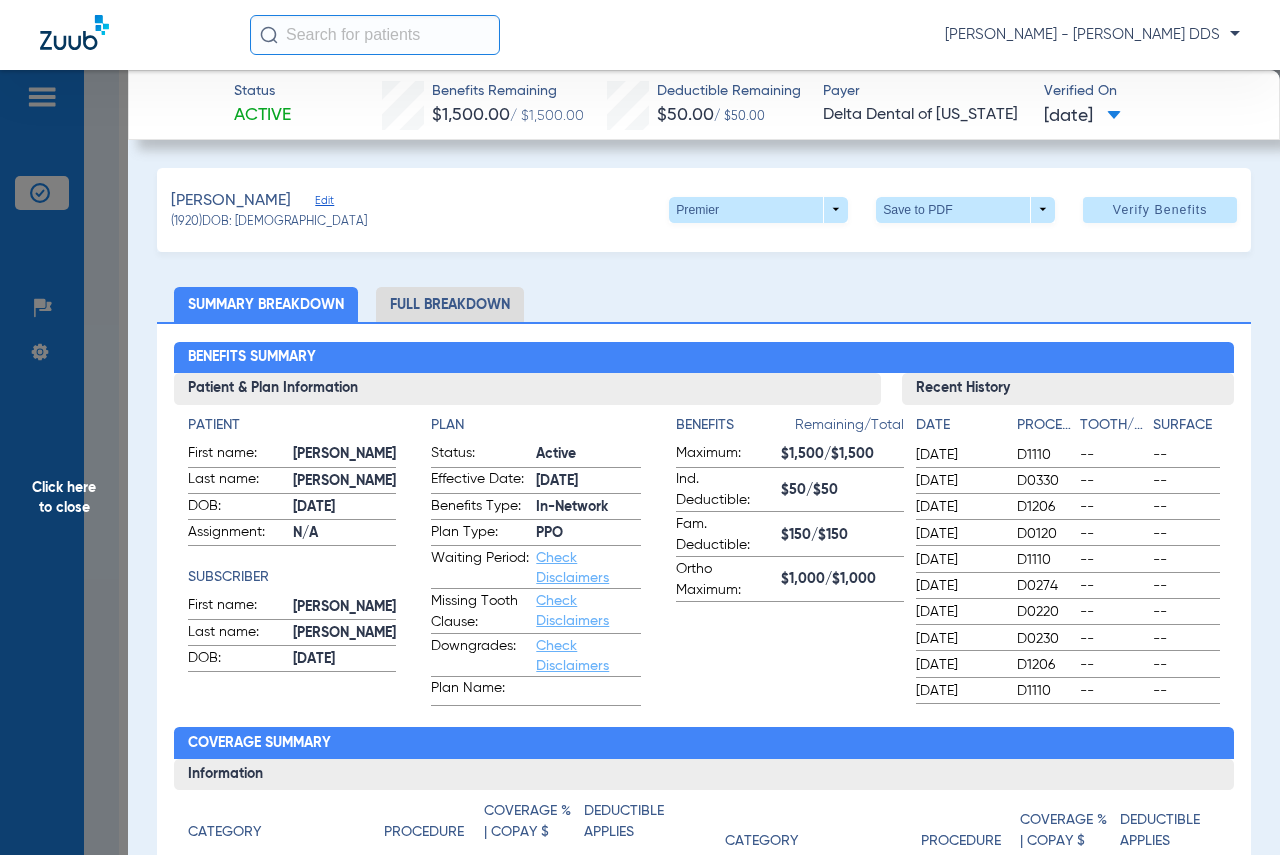 click on "Full Breakdown" 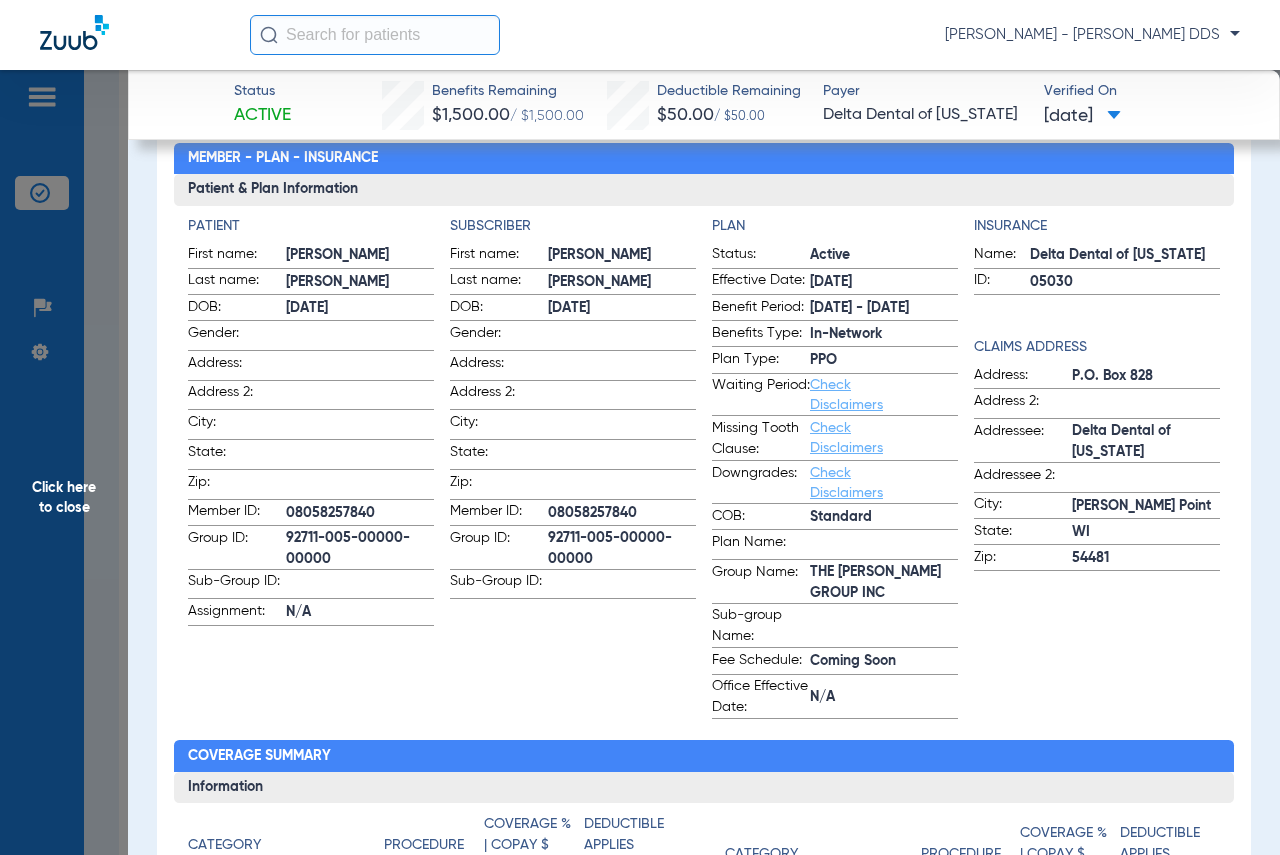 scroll, scrollTop: 200, scrollLeft: 0, axis: vertical 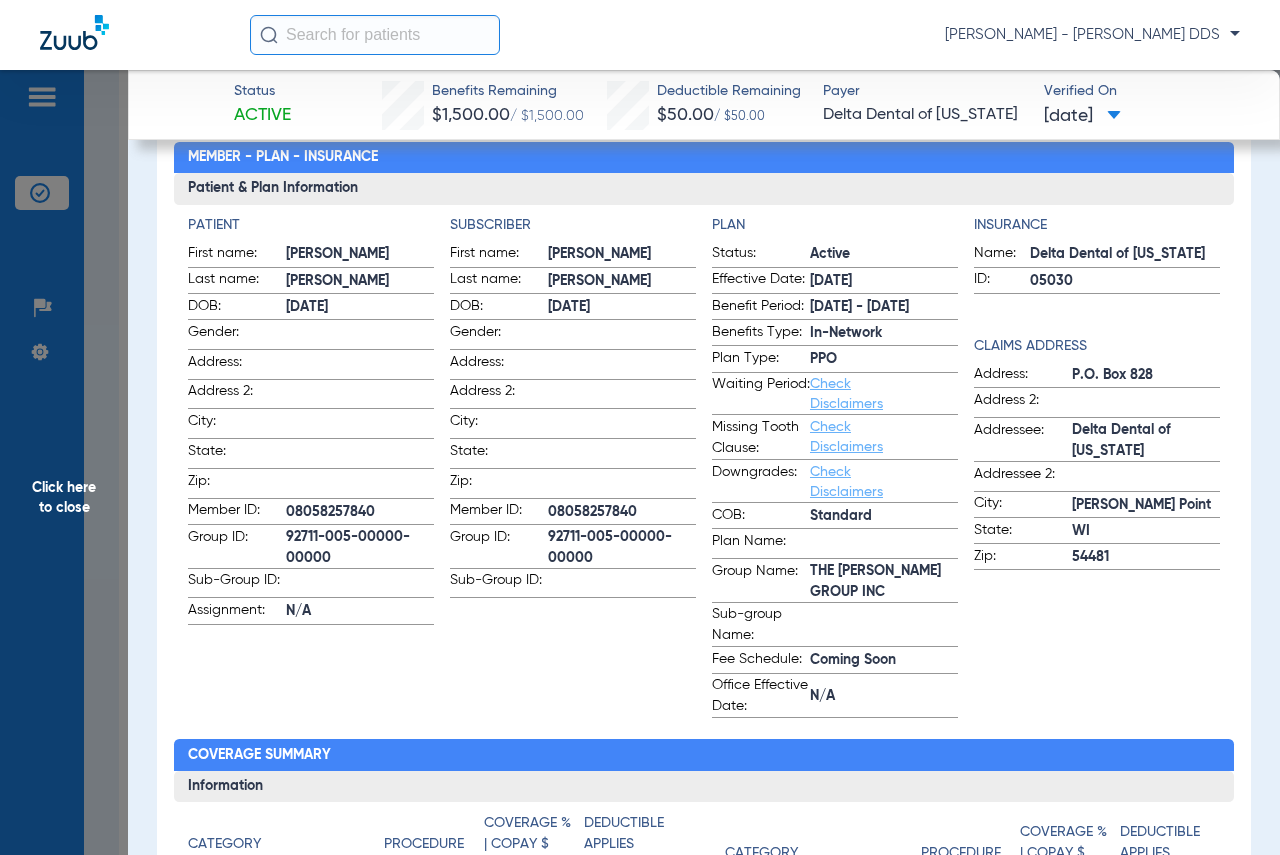 click on "Click here to close" 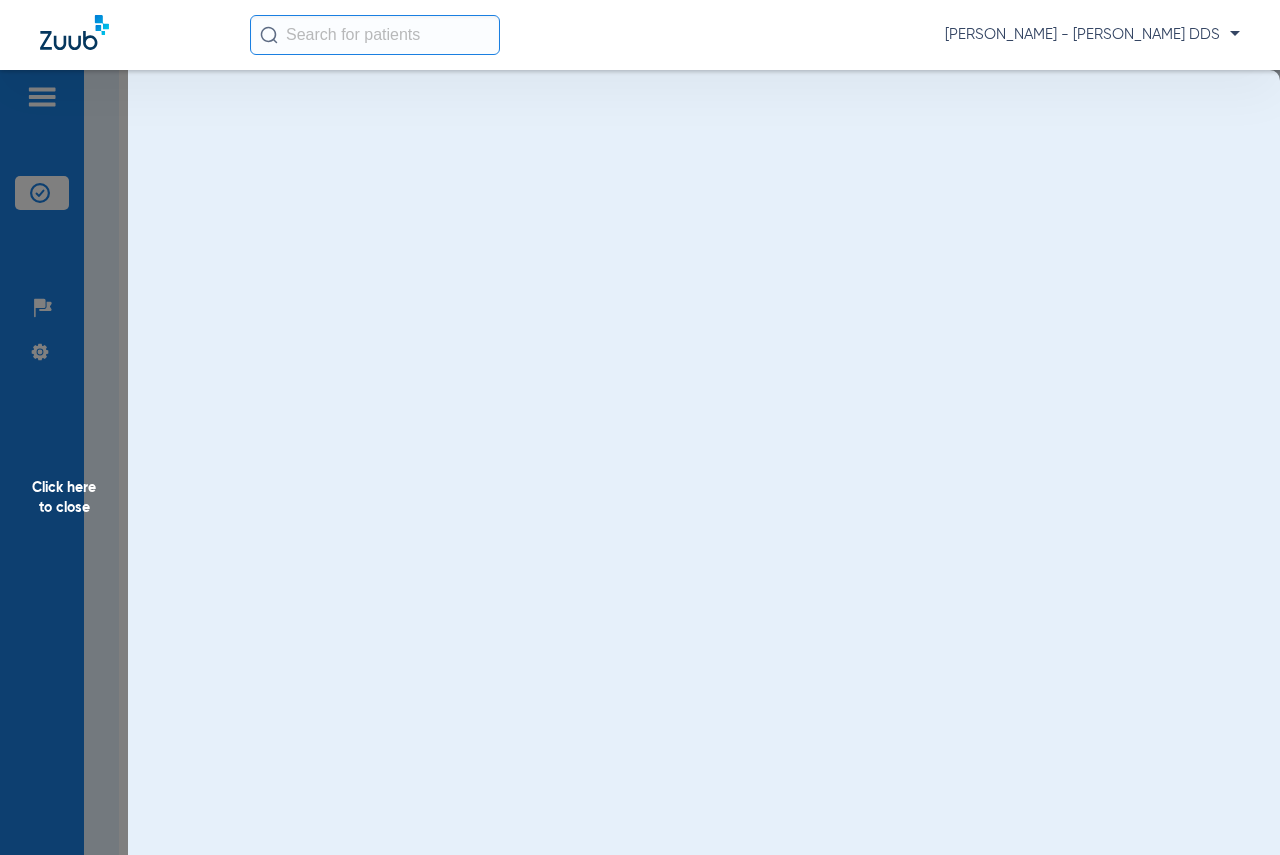 scroll, scrollTop: 0, scrollLeft: 0, axis: both 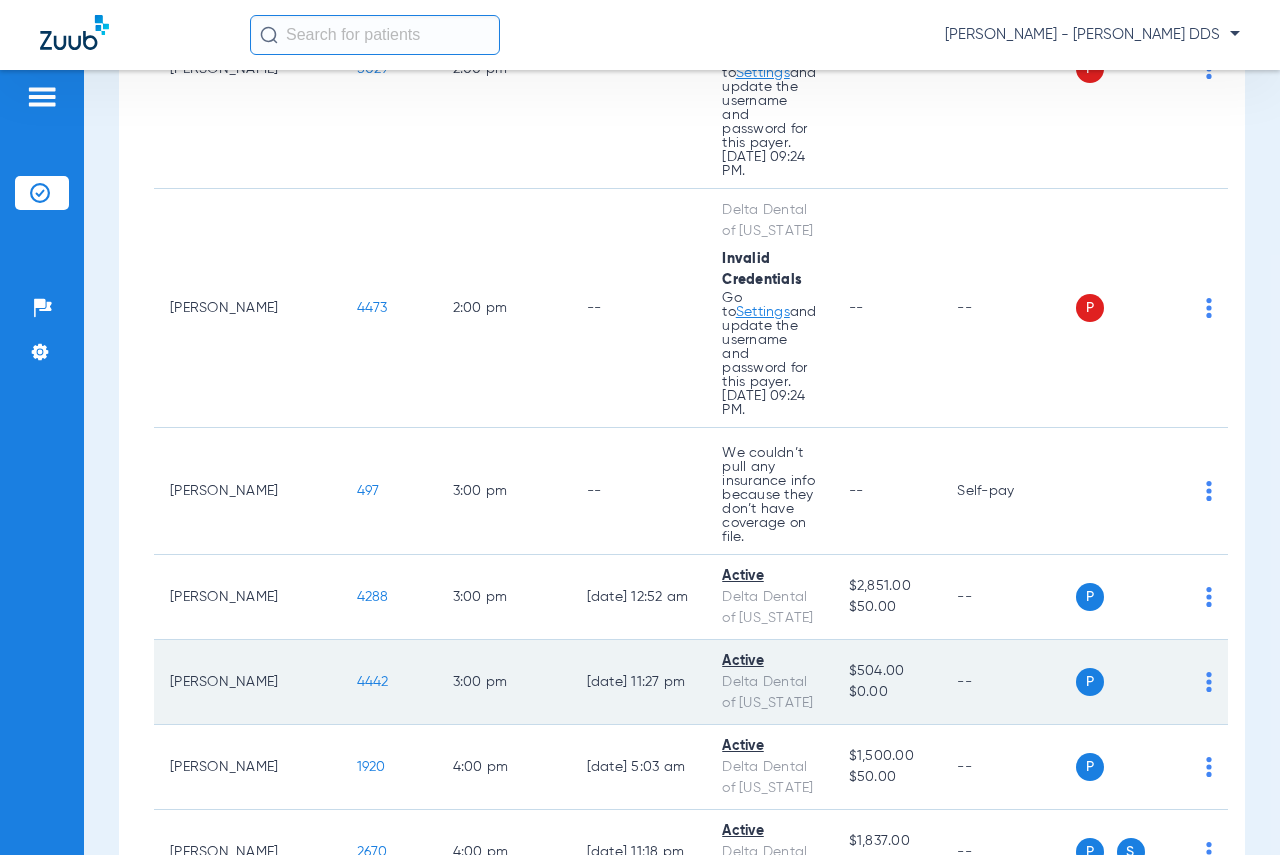 click on "4442" 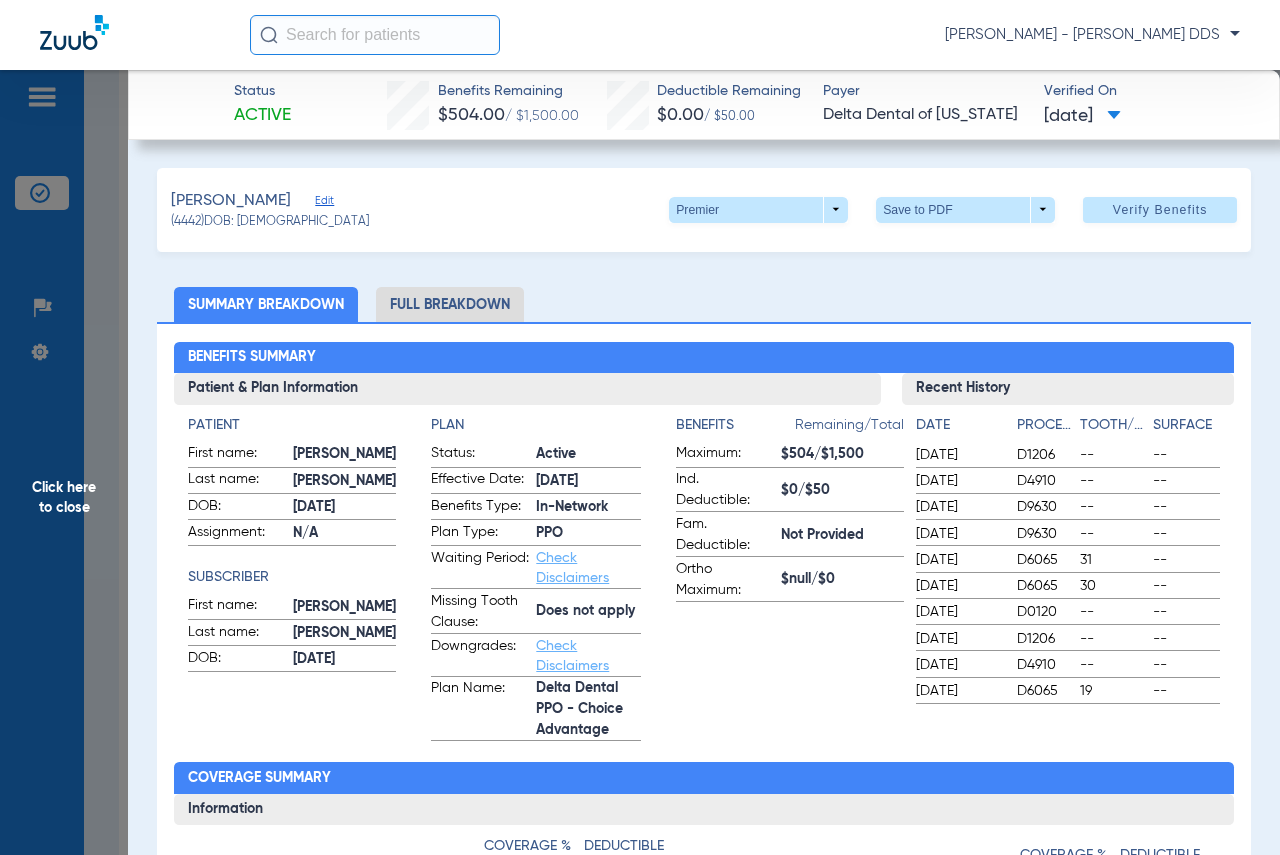 click on "Click here to close" 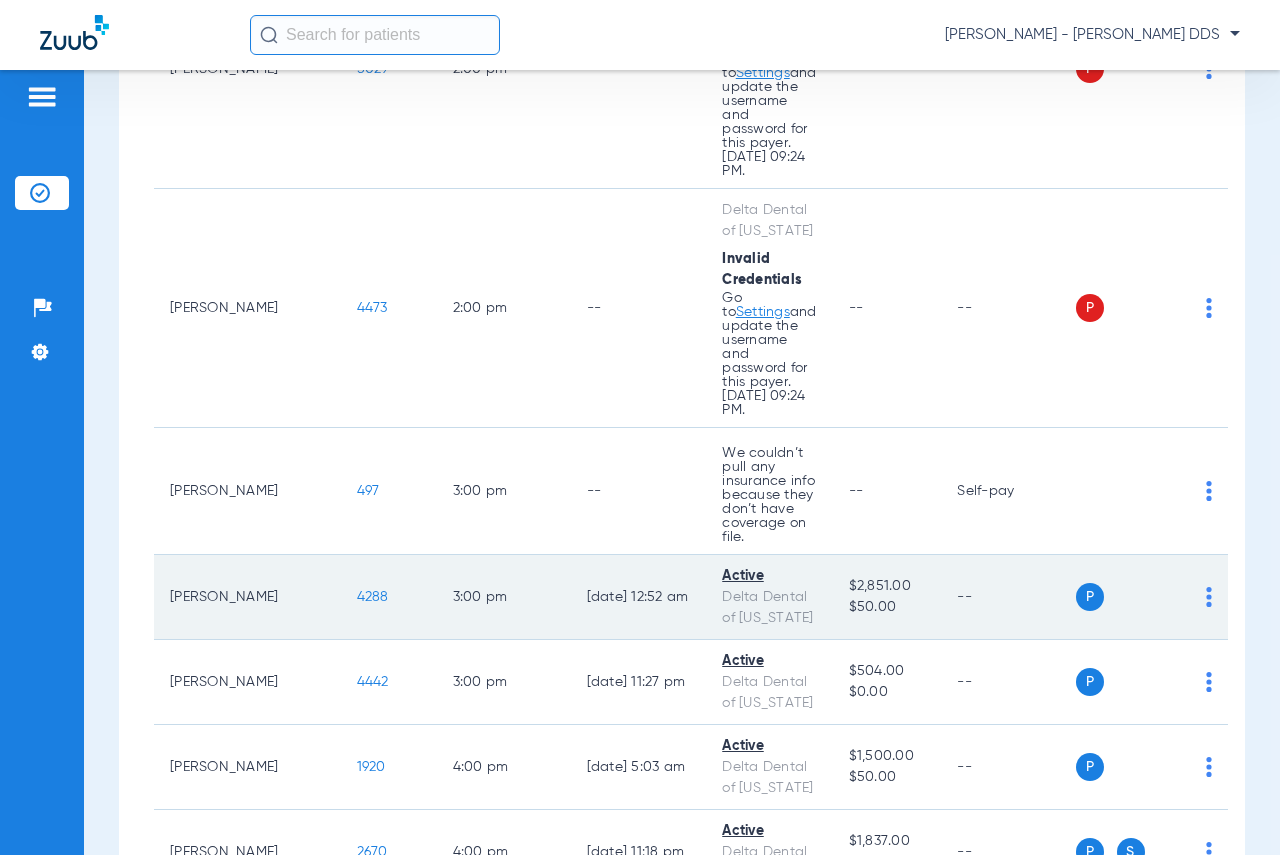 click on "4288" 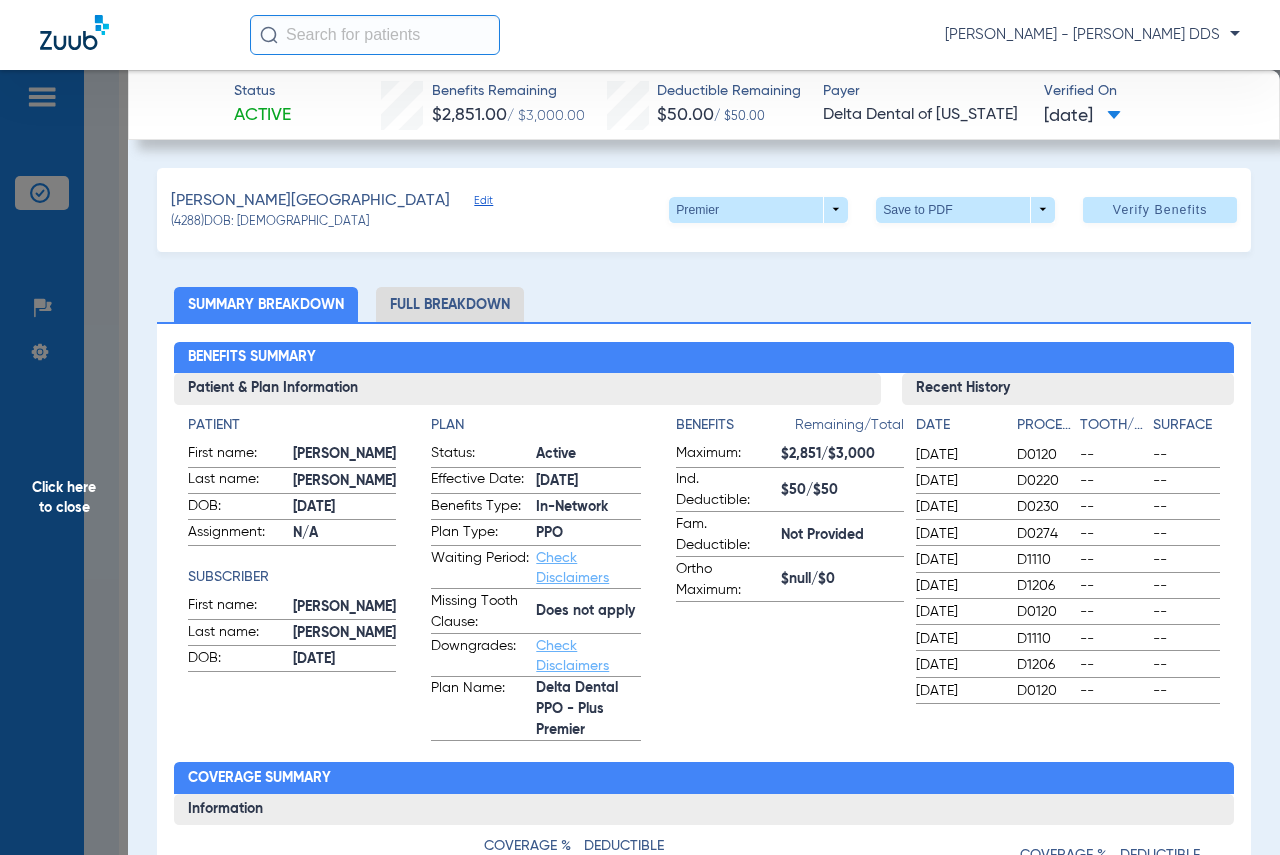 click on "Click here to close" 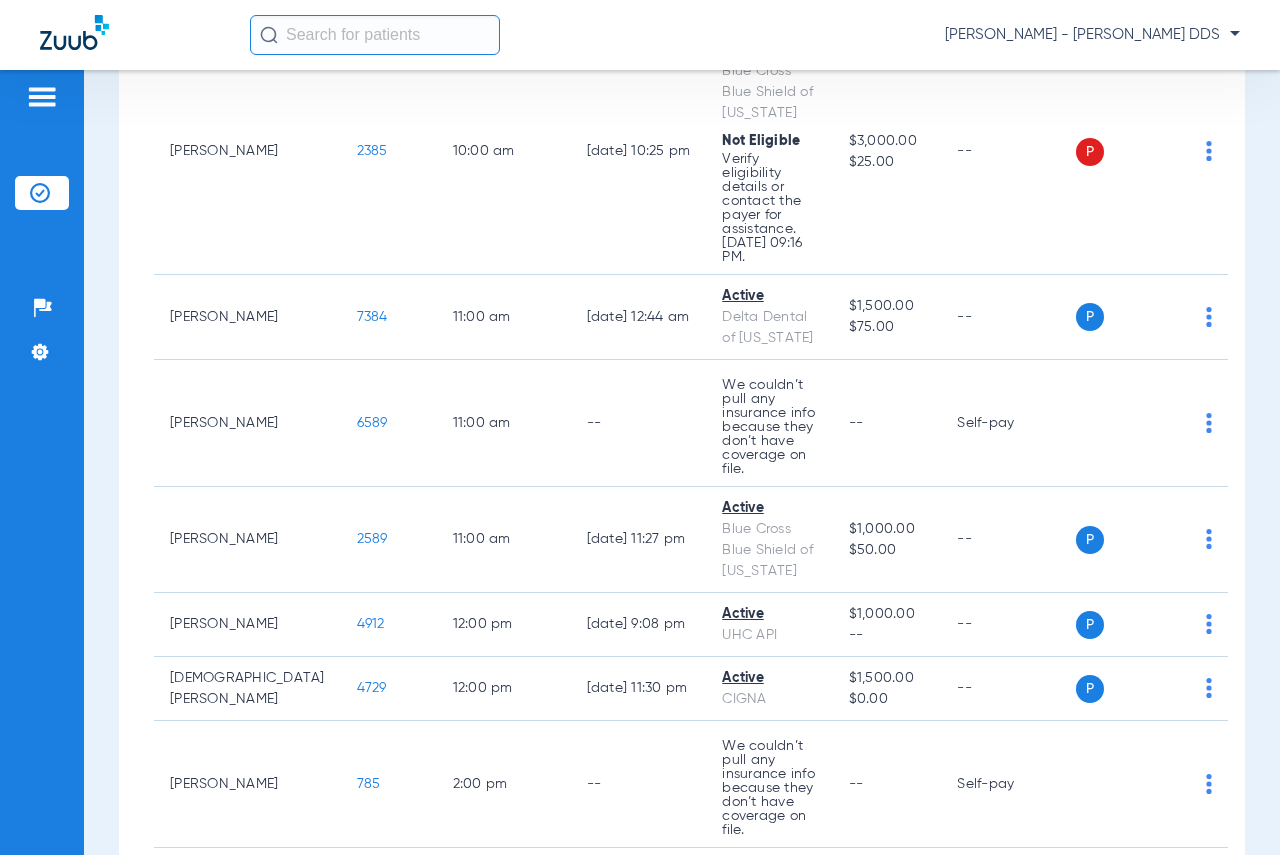 scroll, scrollTop: 1600, scrollLeft: 0, axis: vertical 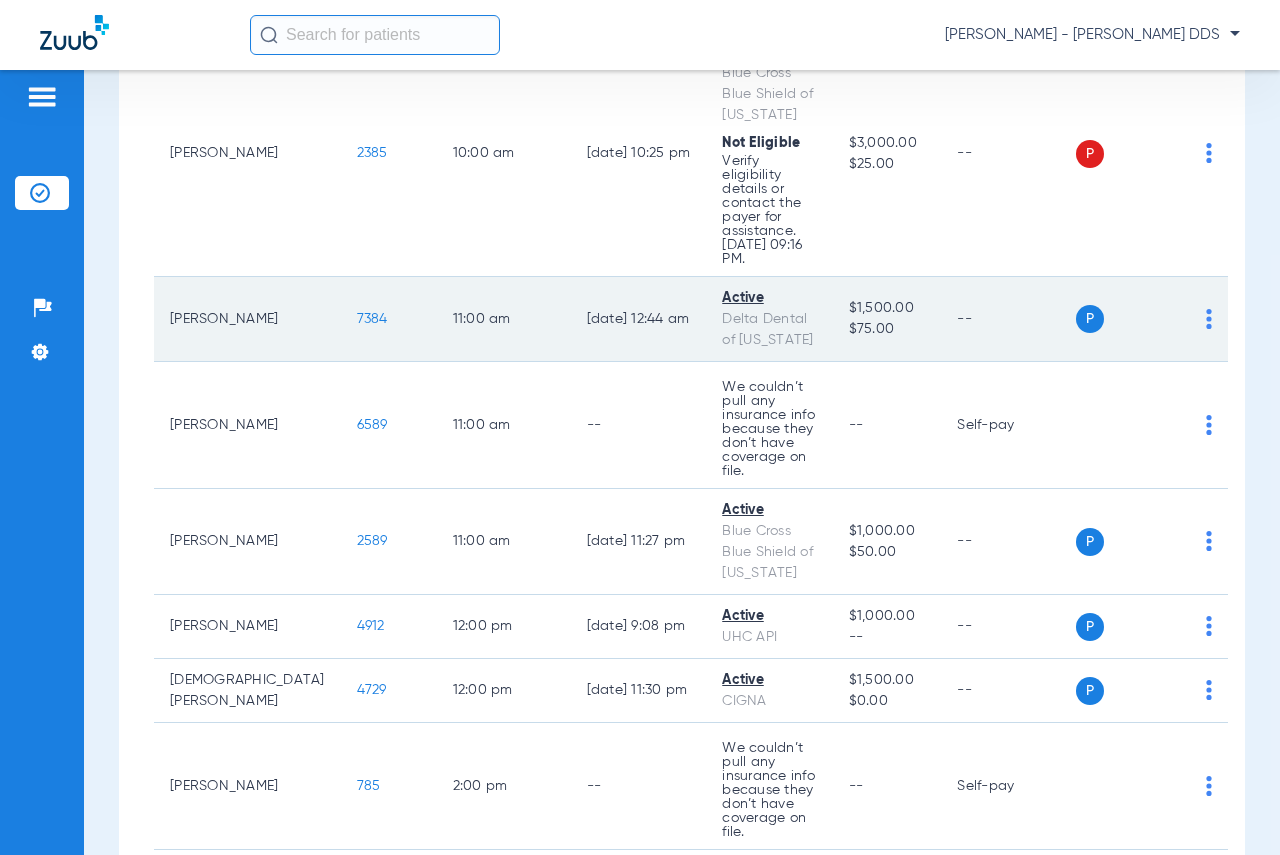click on "7384" 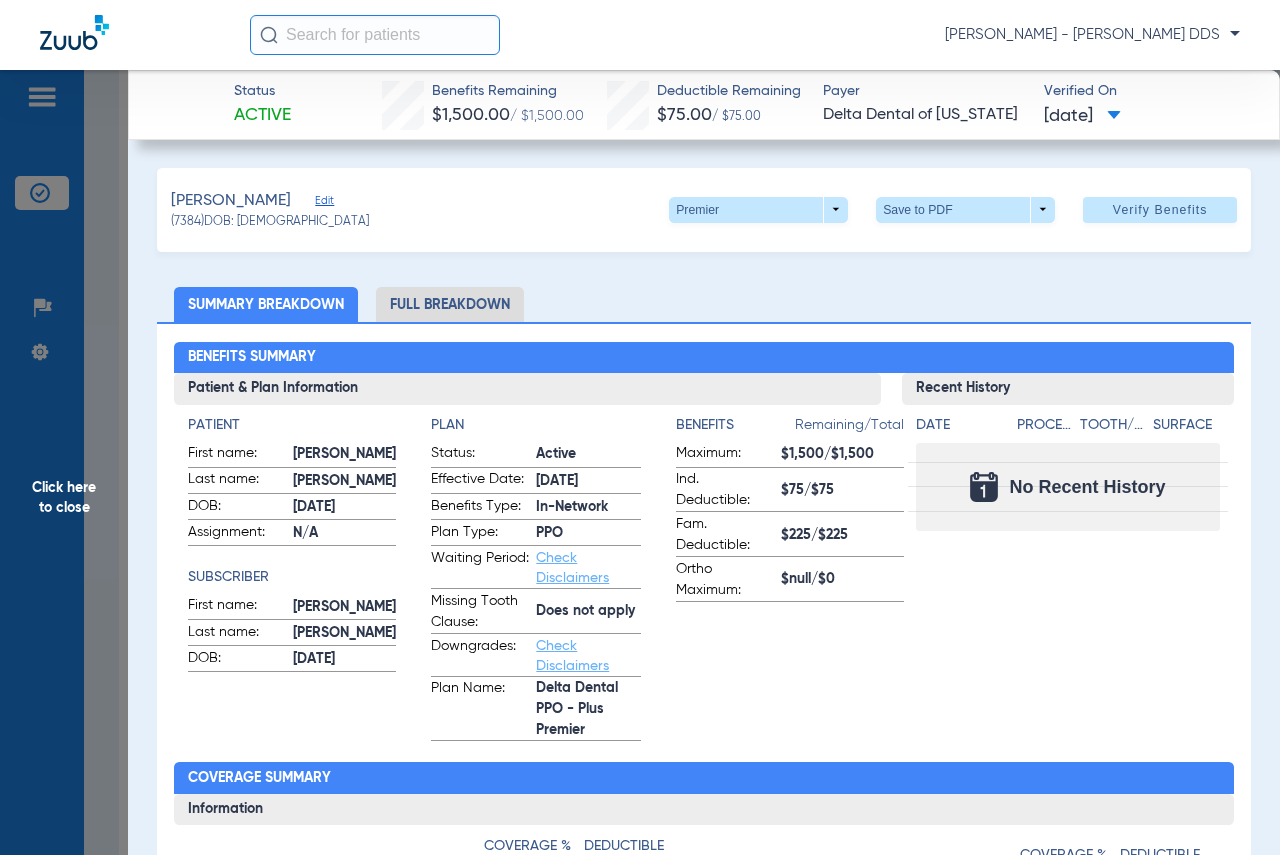 click on "Click here to close" 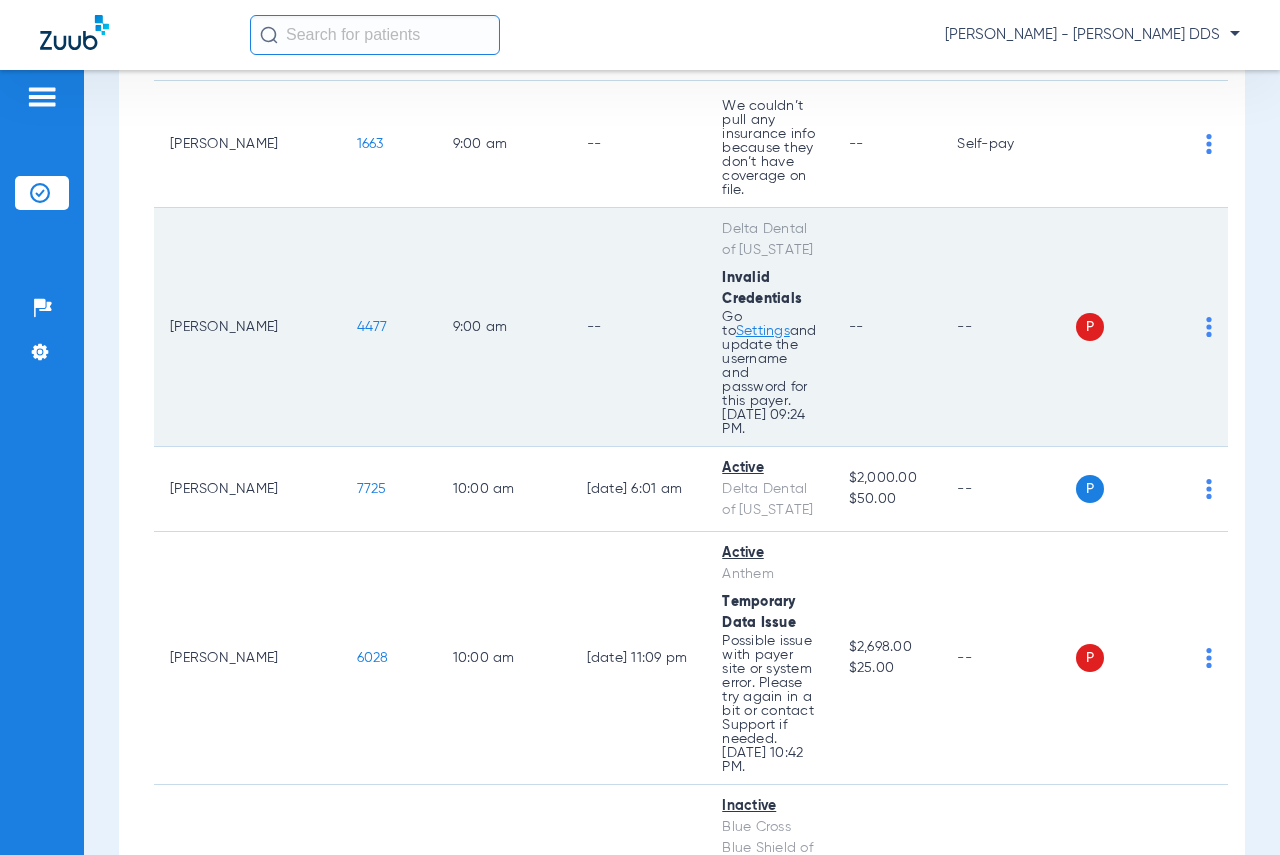 scroll, scrollTop: 500, scrollLeft: 0, axis: vertical 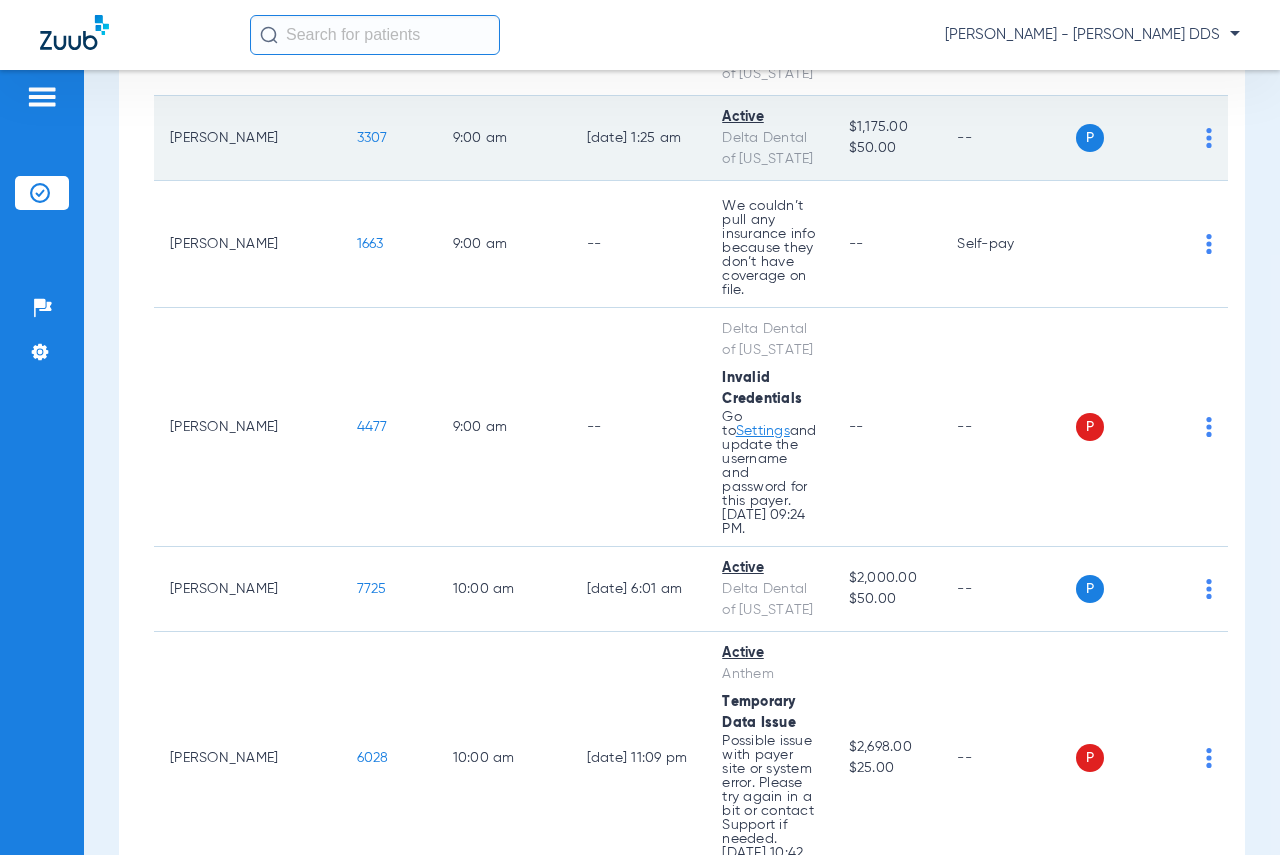 click on "3307" 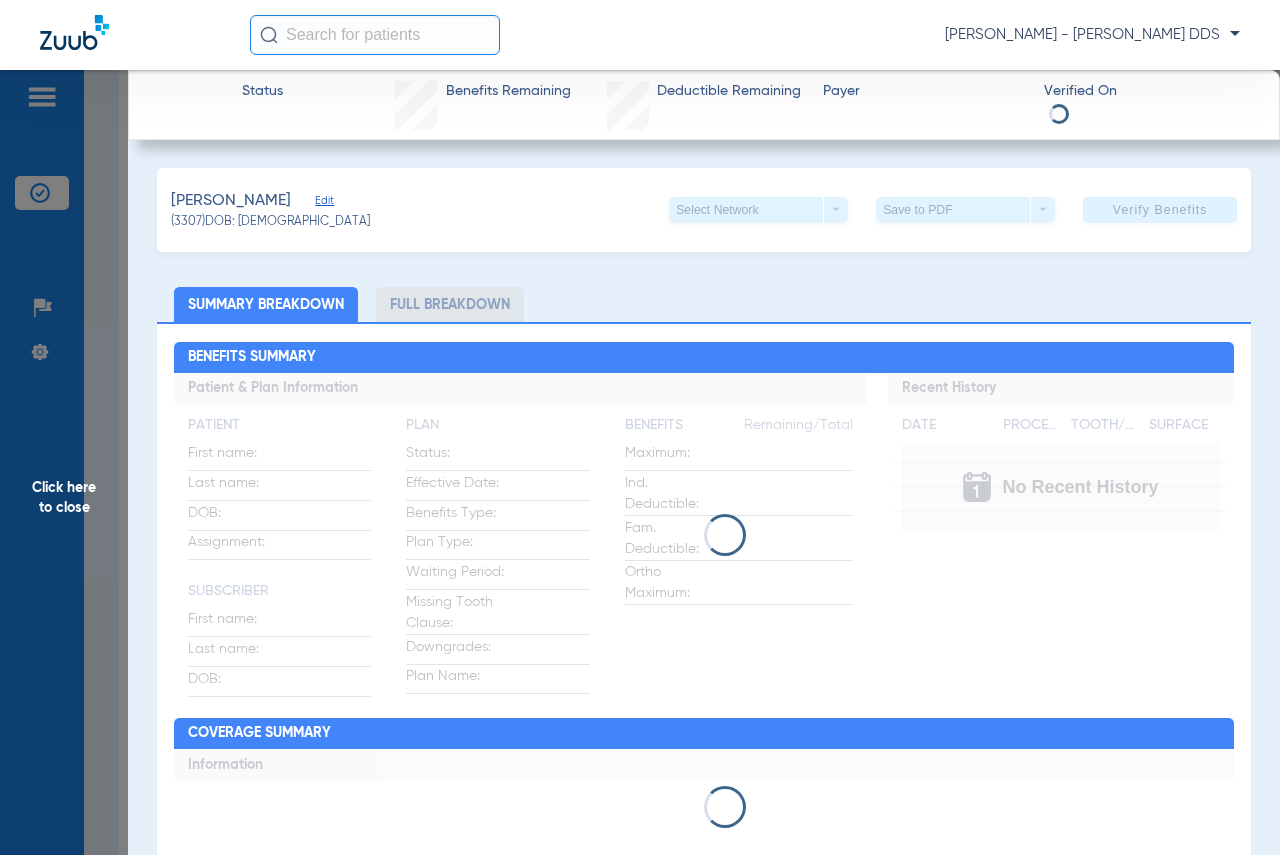 click on "Full Breakdown" 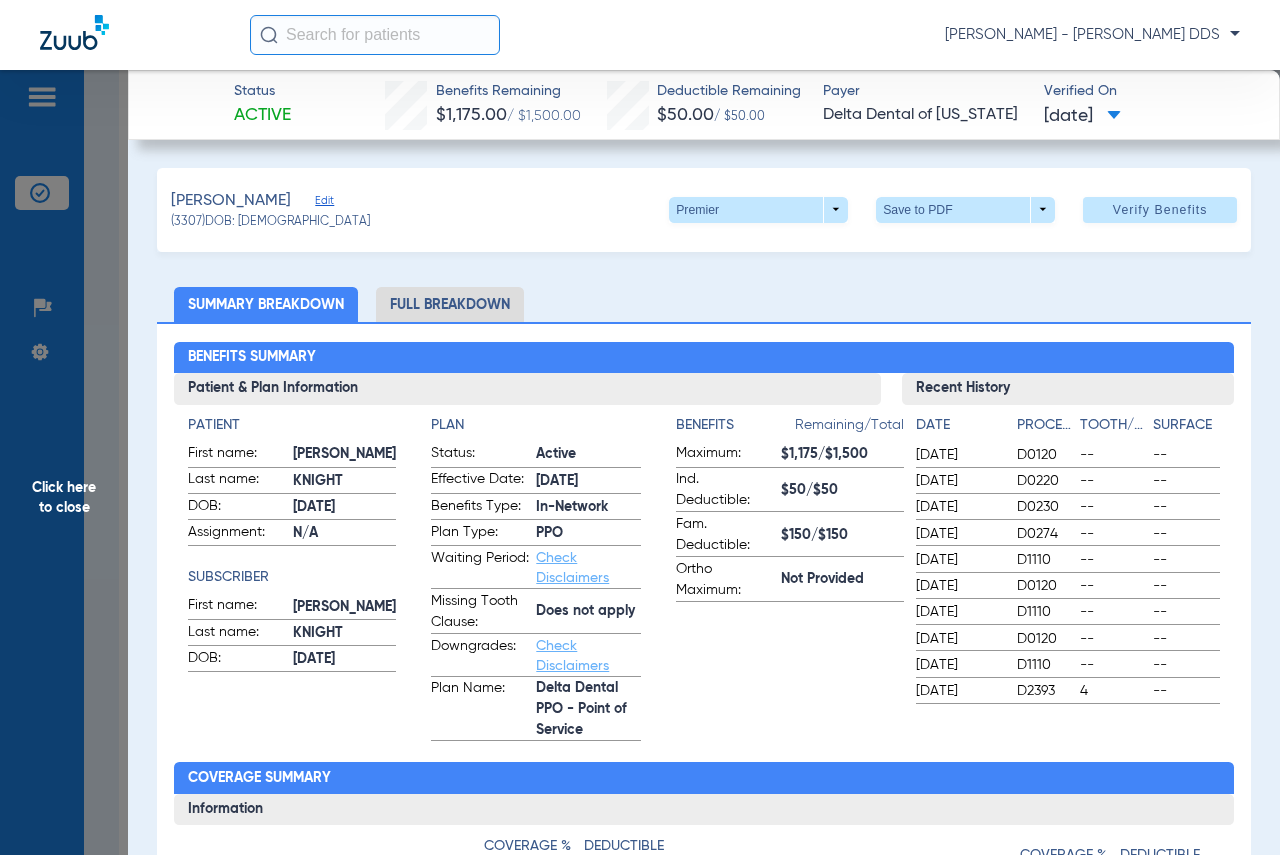 click on "Click here to close" 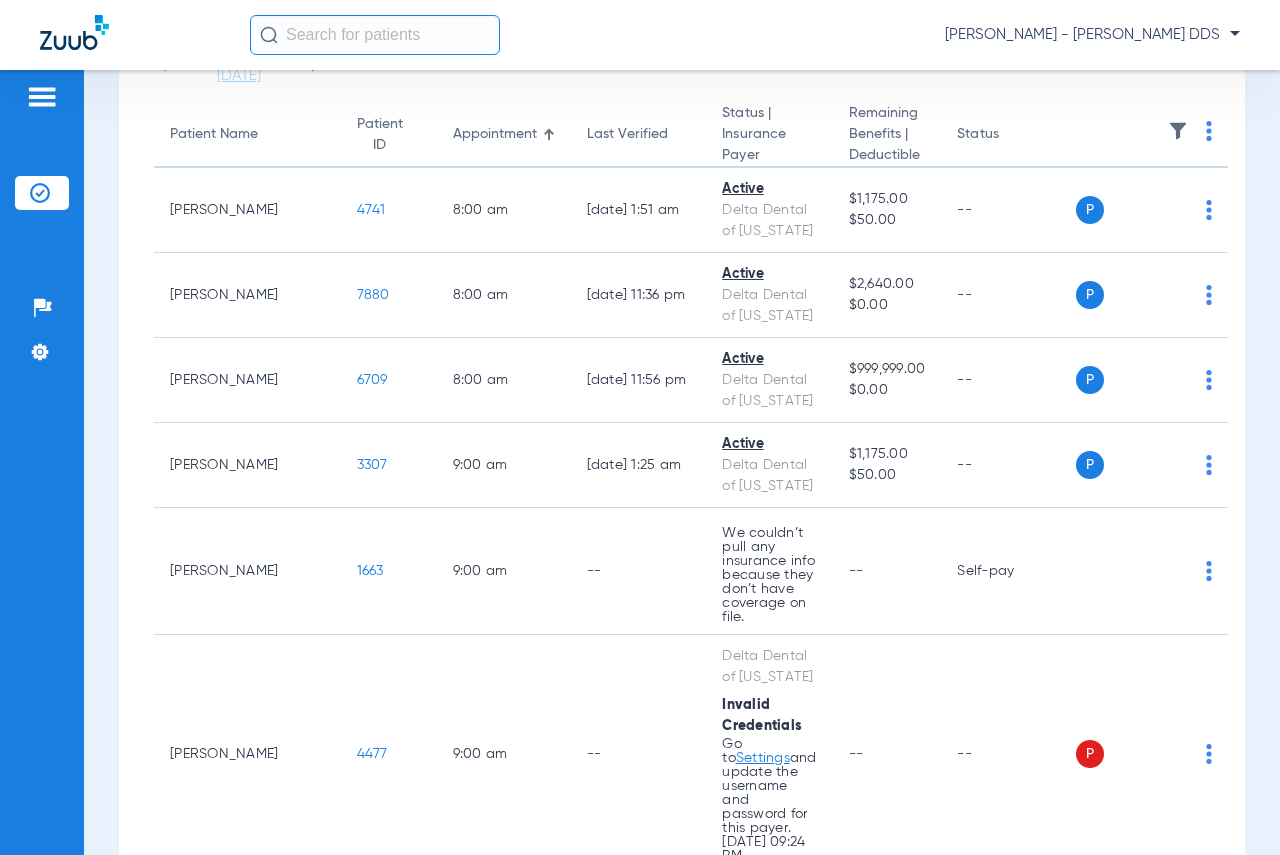 scroll, scrollTop: 100, scrollLeft: 0, axis: vertical 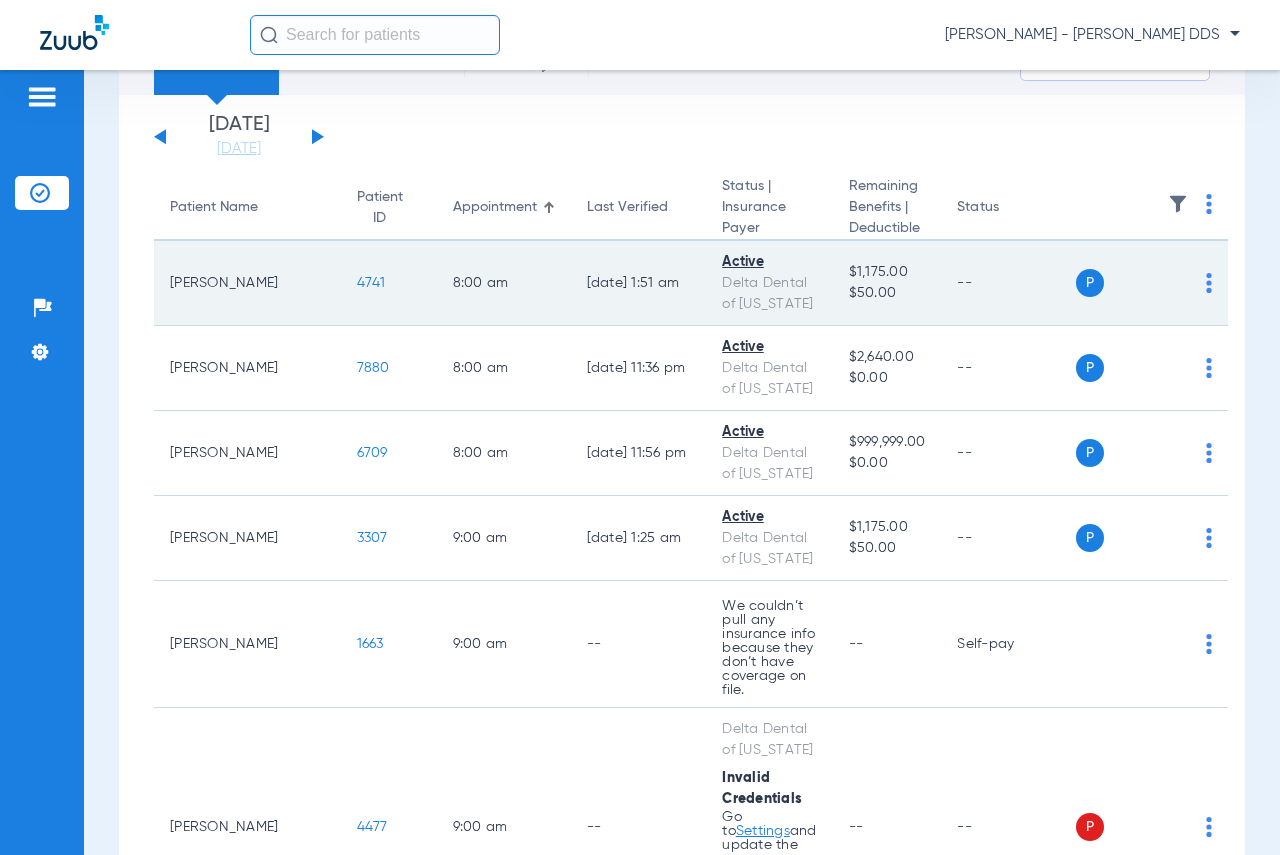 click on "4741" 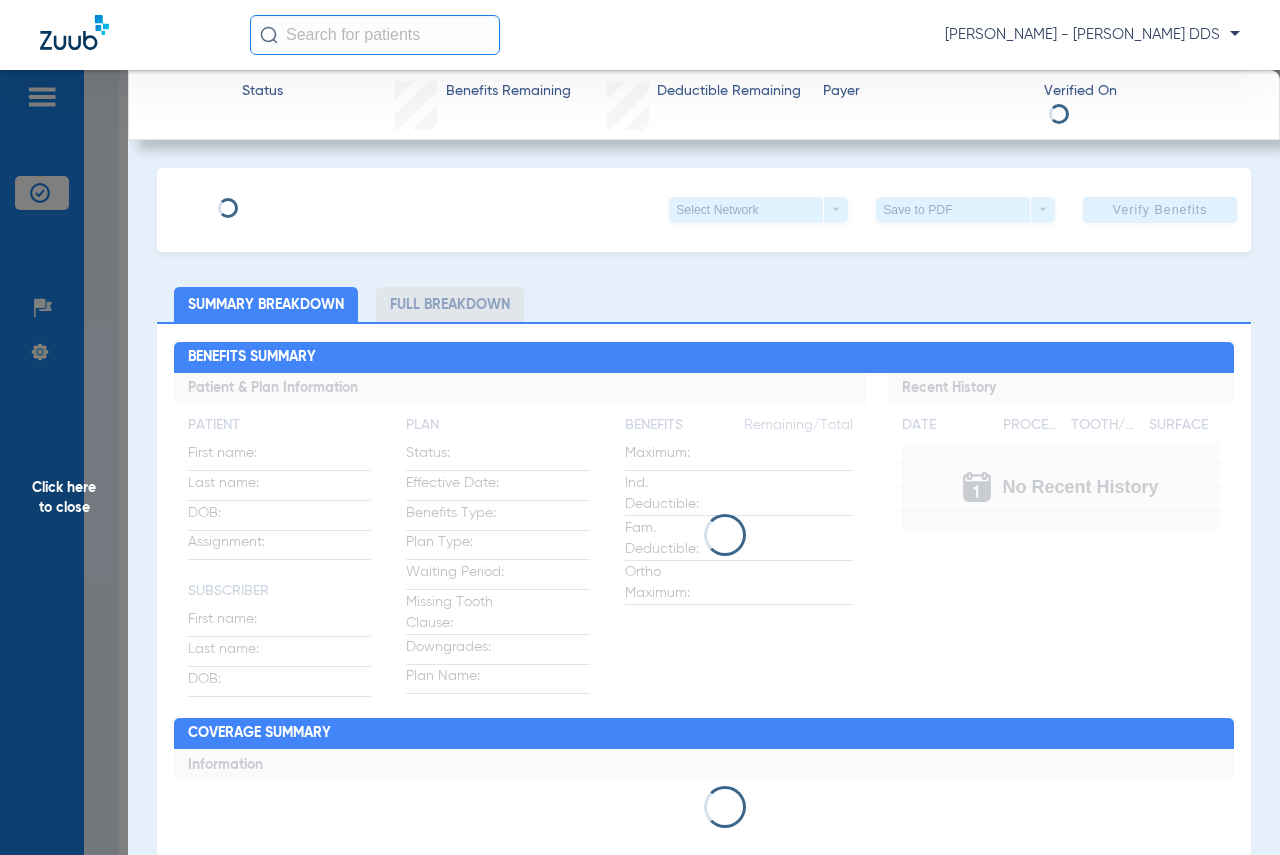 click on "Select Network  arrow_drop_down  Save to PDF  arrow_drop_down  Verify Benefits   Subscriber Information   First name   Last name   DOB  mm / dd / yyyy  Member ID   Group ID (optional)   Insurance Payer   Insurance
Select an Insurance  Provider   Dentist
[PERSON_NAME]  1437186079  Summary Breakdown   Full Breakdown  Benefits Summary Patient & Plan Information Patient First name:    Last name:    DOB:    Assignment:    Subscriber First name:    Last name:    DOB:    Plan Status:    Effective Date:    Benefits Type:    Plan Type:    Waiting Period:    Missing Tooth Clause:    Downgrades:    Plan Name:    Benefits  Remaining/Total  Maximum:    Ind. Deductible:    Fam. Deductible:    Ortho Maximum:    Recent History Date Procedure Tooth/Quad Surface  No Recent History  Coverage Summary Information Procedure Benefits Search  Filter for My ADA Codes   Expand All Categories  Waiting Periods Information Procedure Procedure Name Start Date End Date  No Waiting Periods  History Procedure History Procedure Tooth/Quad" 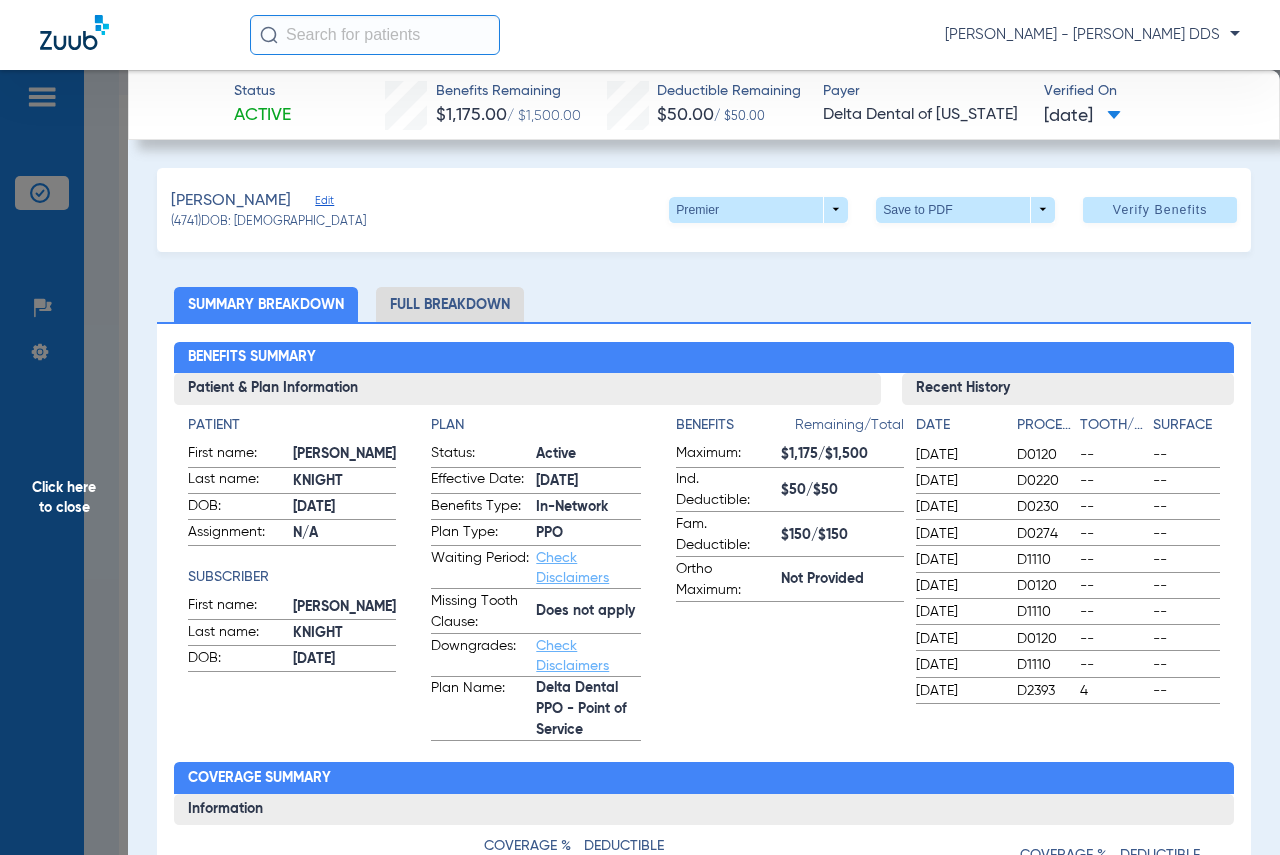click on "Click here to close" 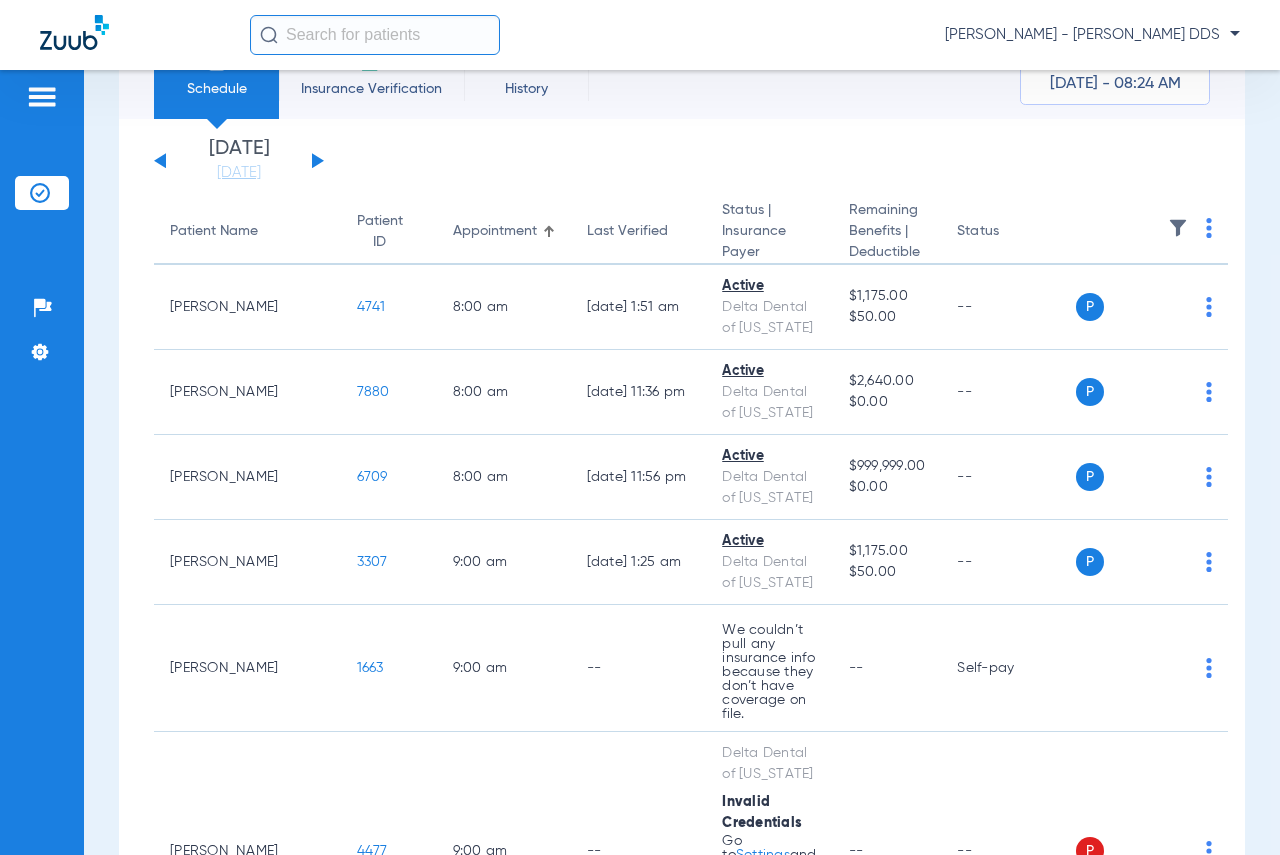 scroll, scrollTop: 0, scrollLeft: 0, axis: both 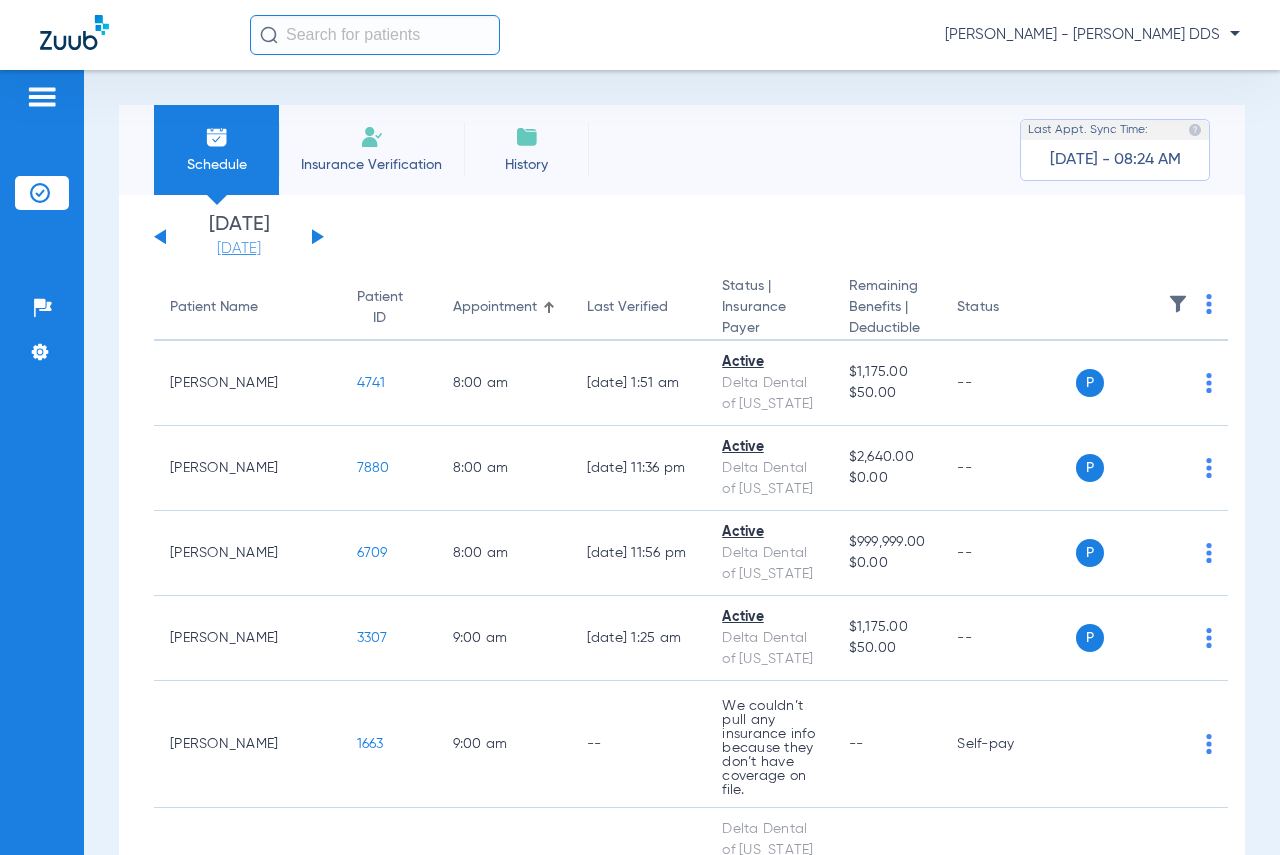 click on "[DATE]" 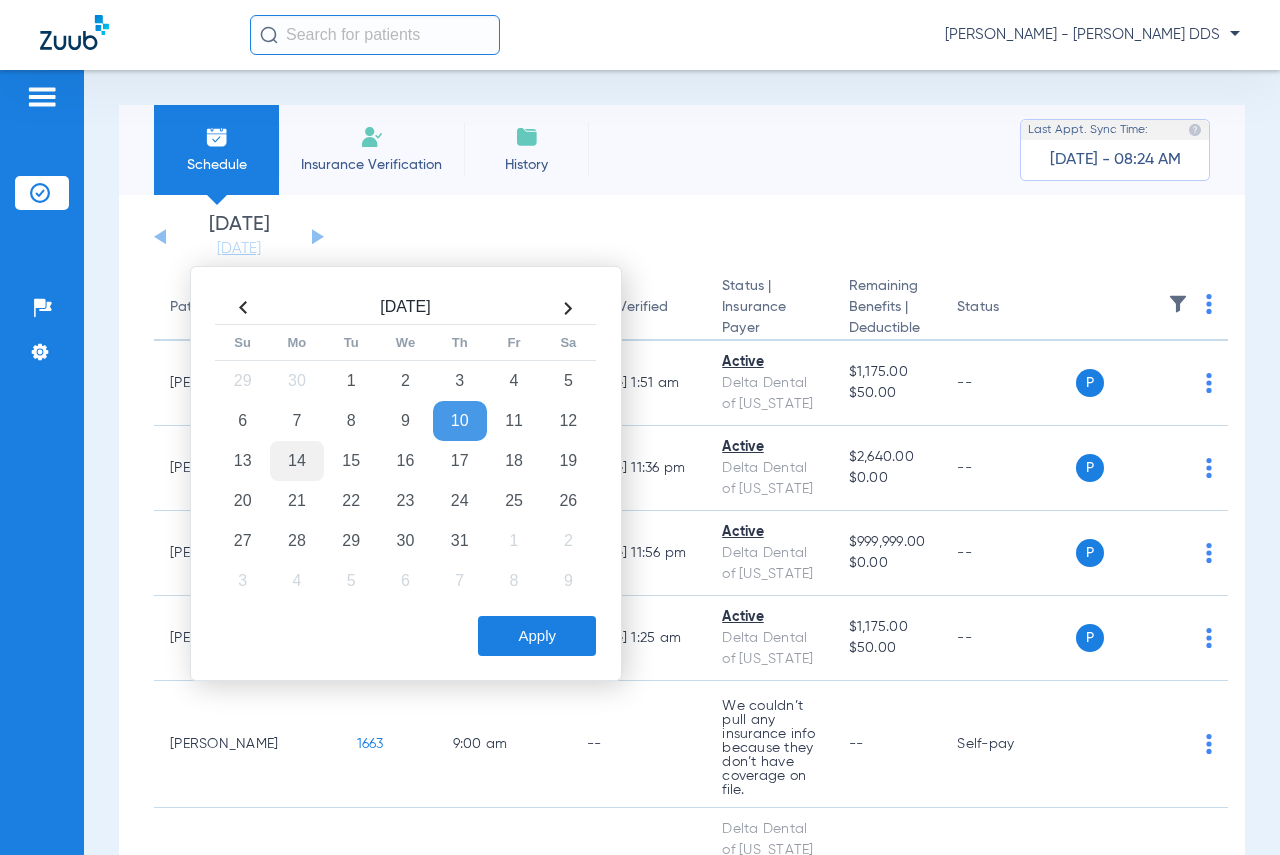 click on "14" 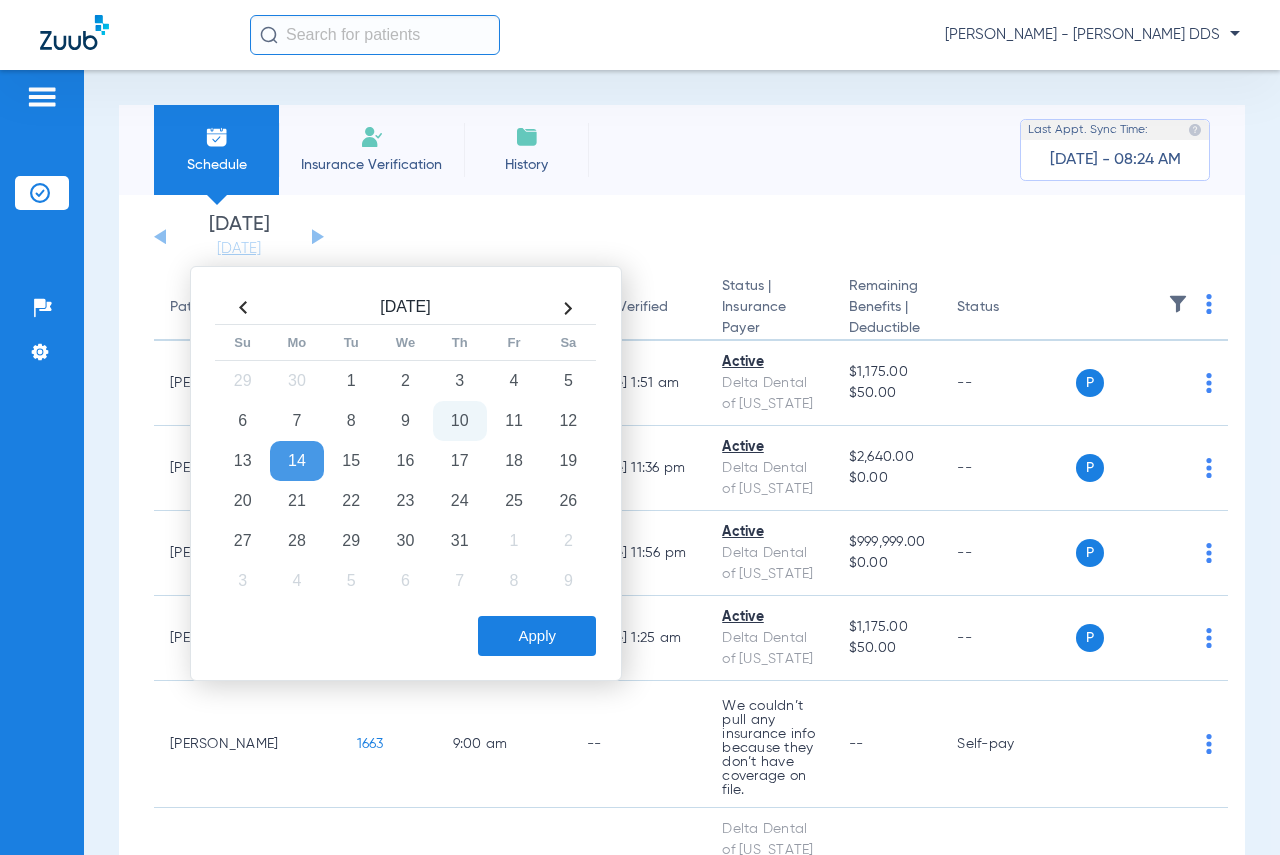 click on "Apply" 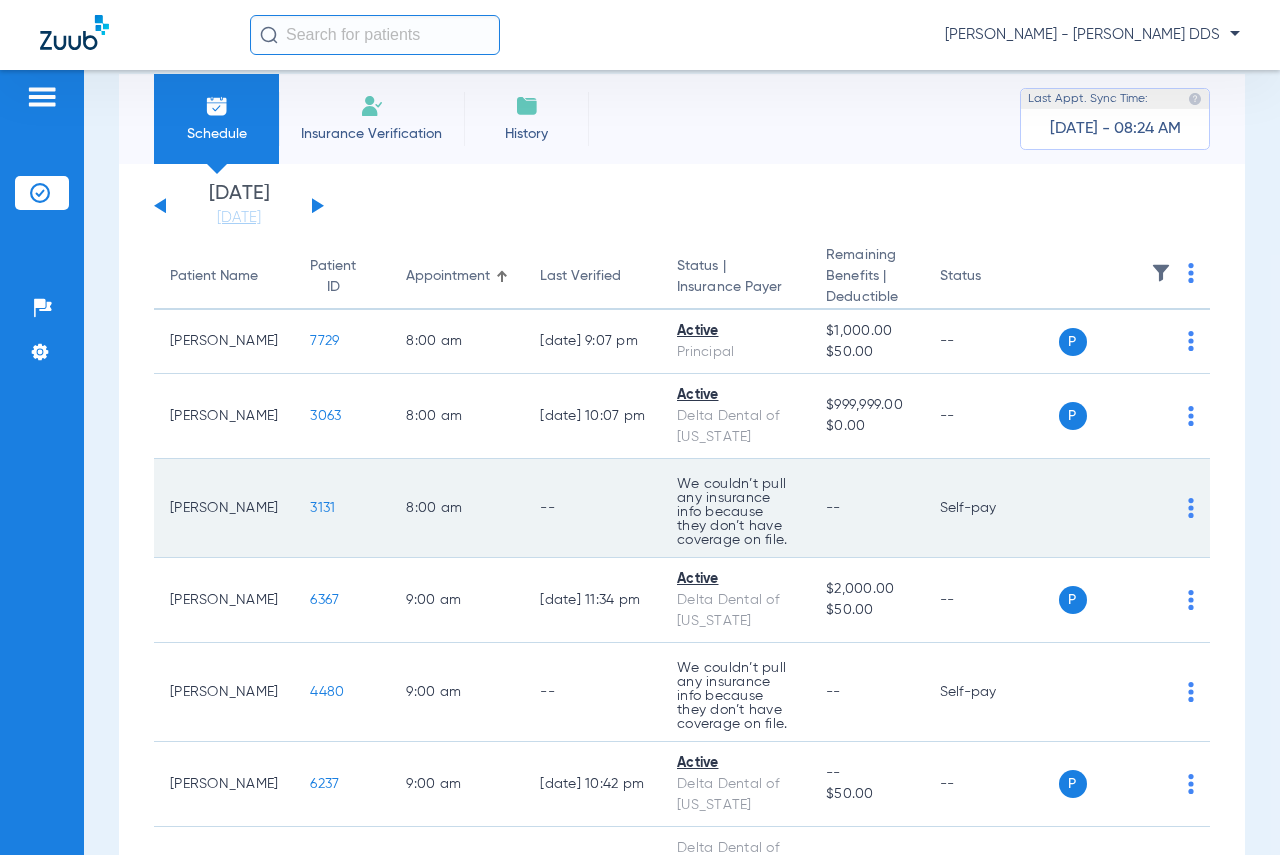 scroll, scrollTop: 0, scrollLeft: 0, axis: both 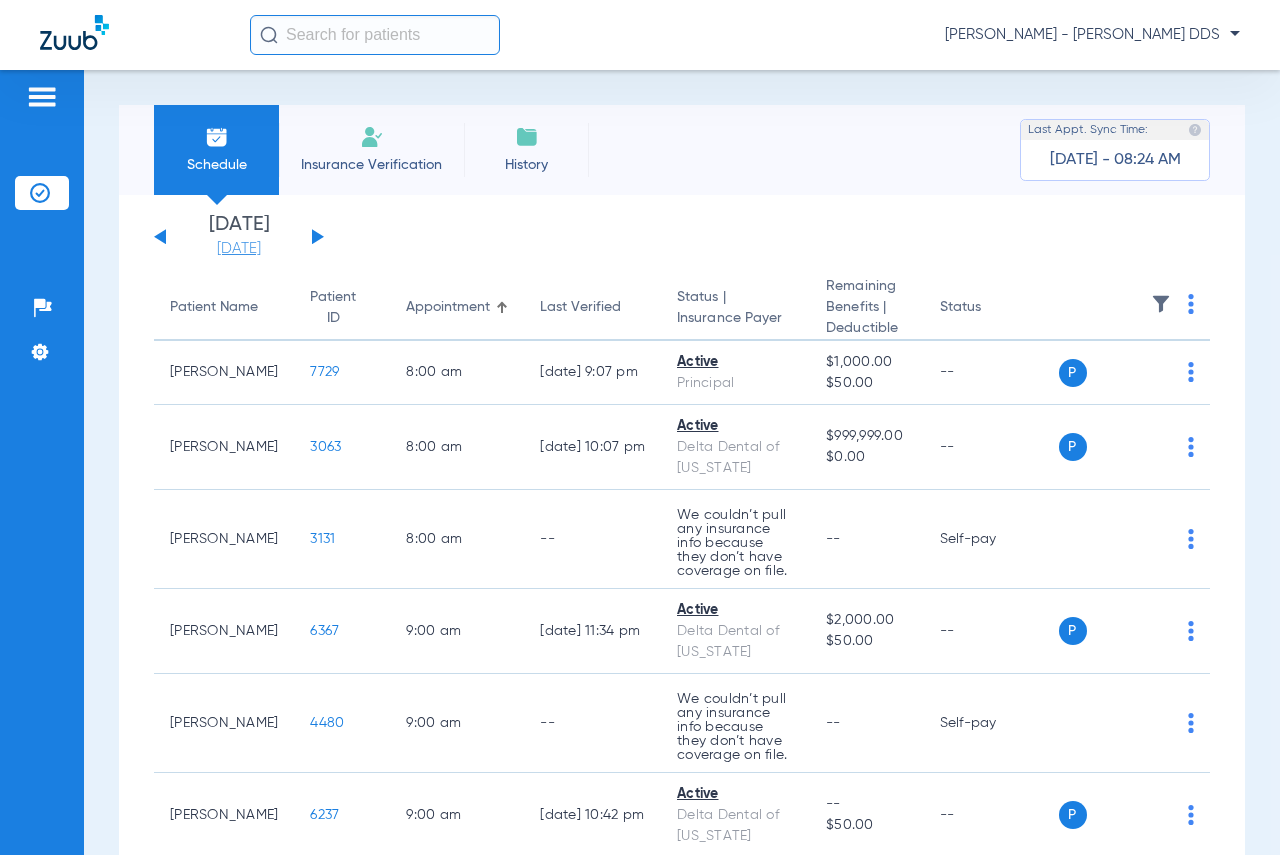 click on "[DATE]" 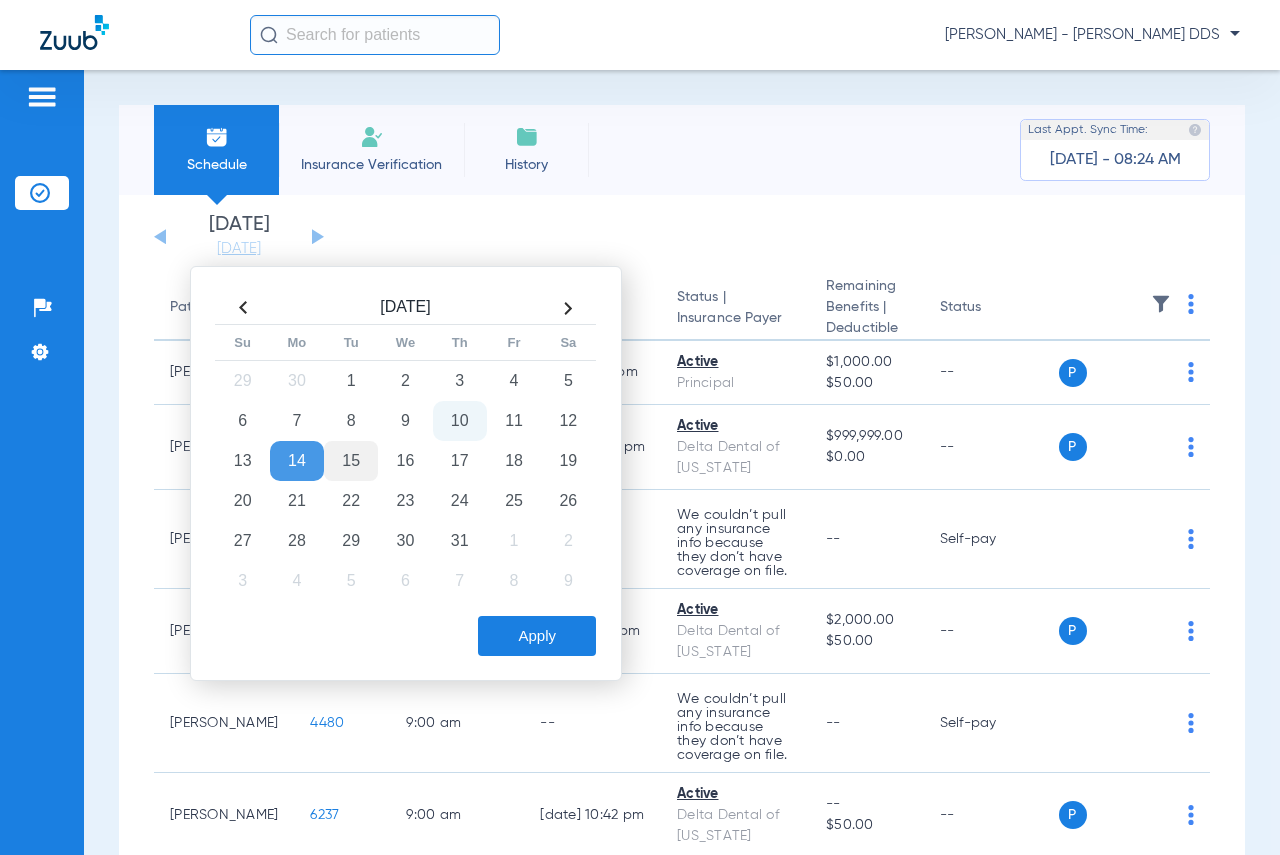 click on "15" 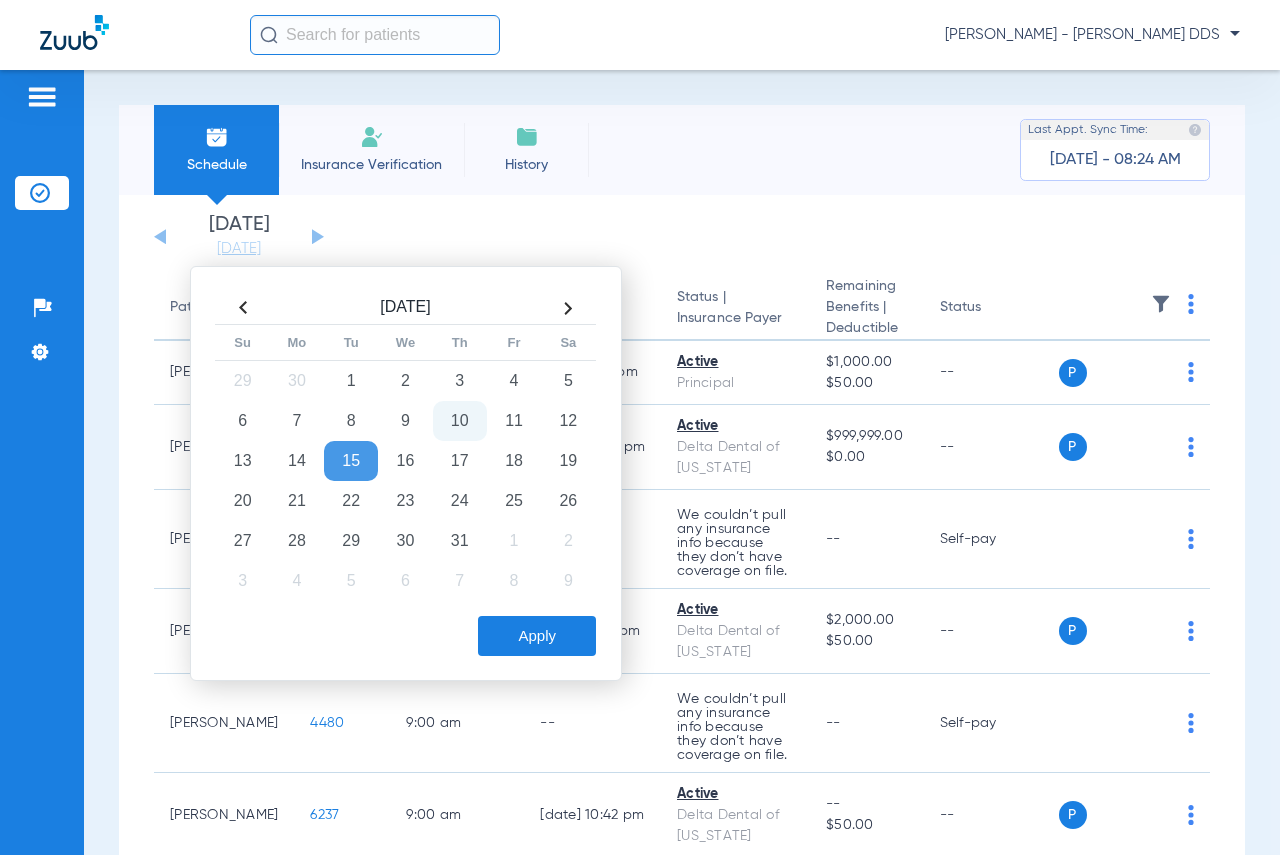 click on "Apply" 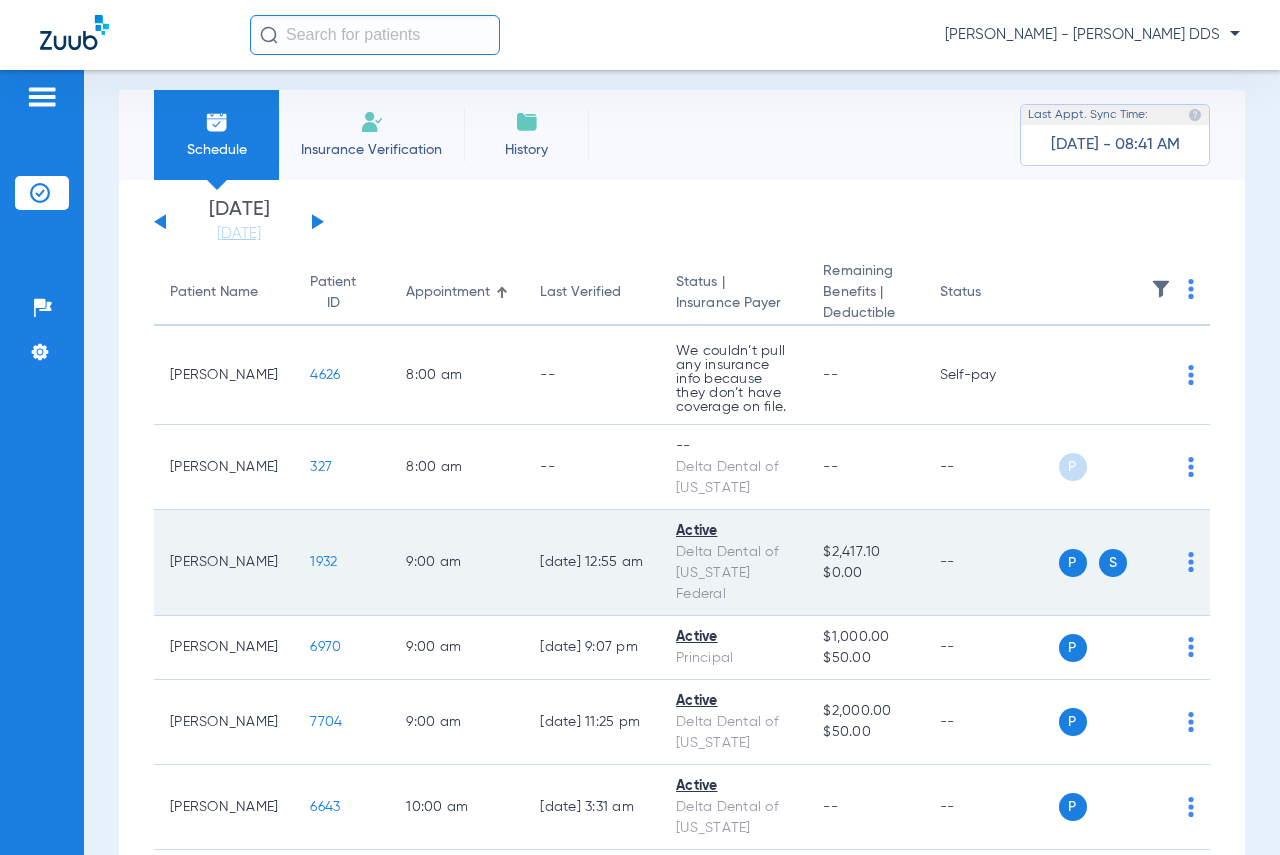 scroll, scrollTop: 0, scrollLeft: 0, axis: both 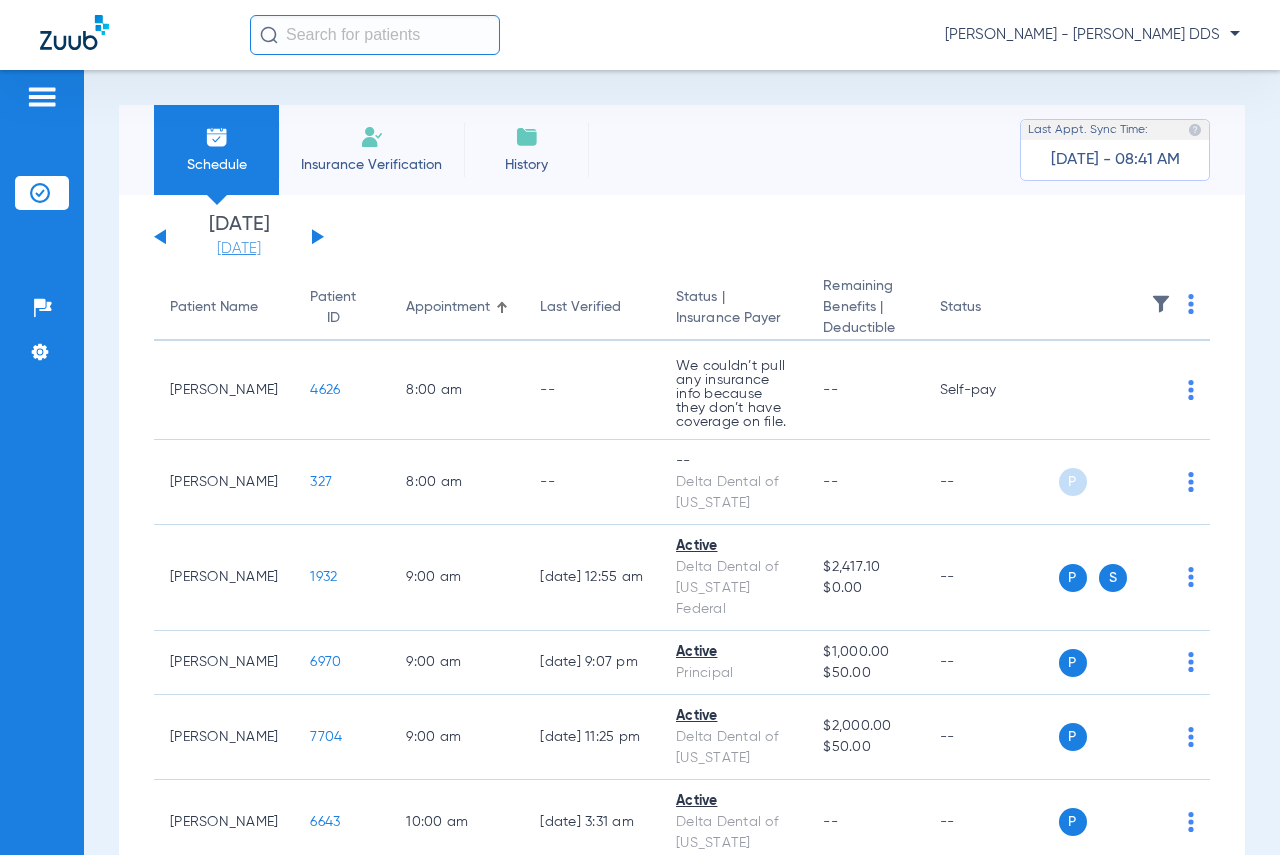 click on "[DATE]" 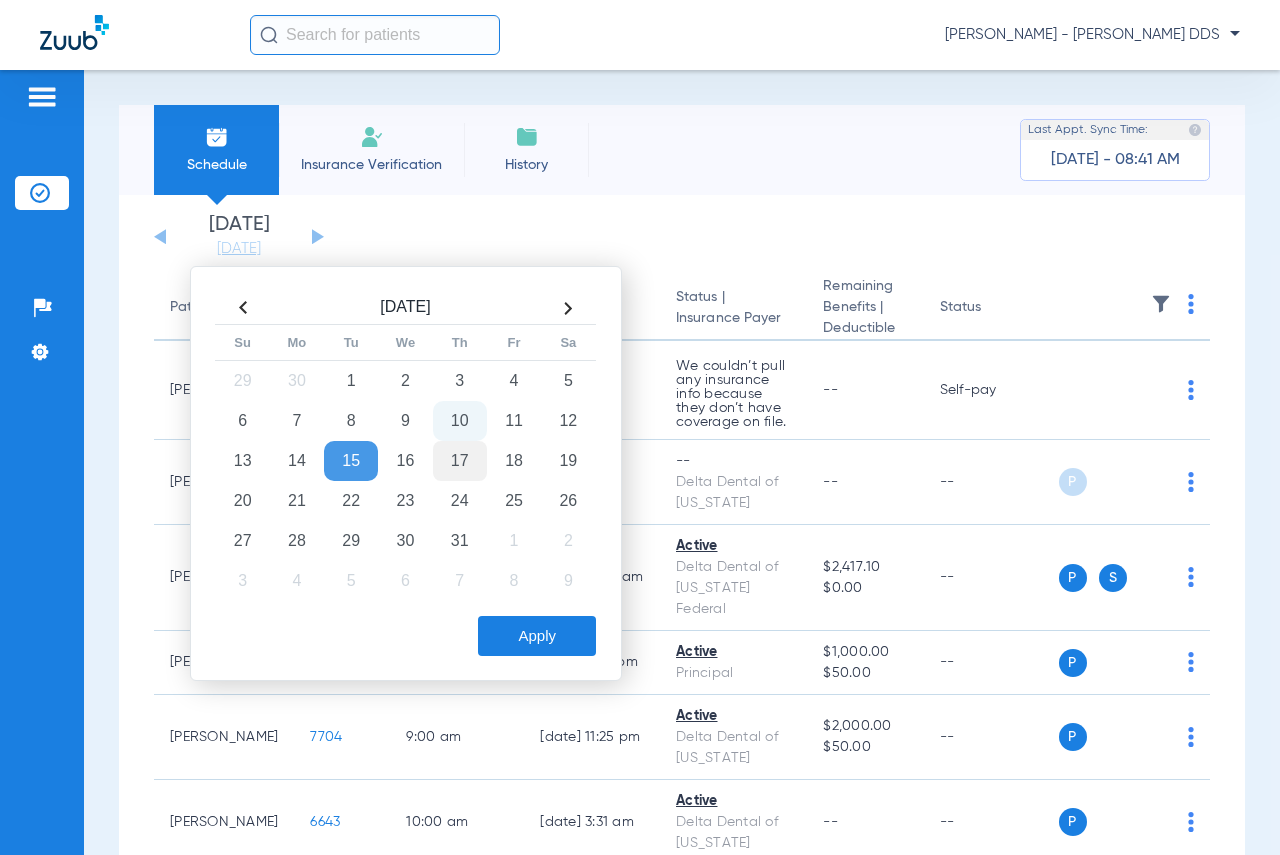 click on "17" 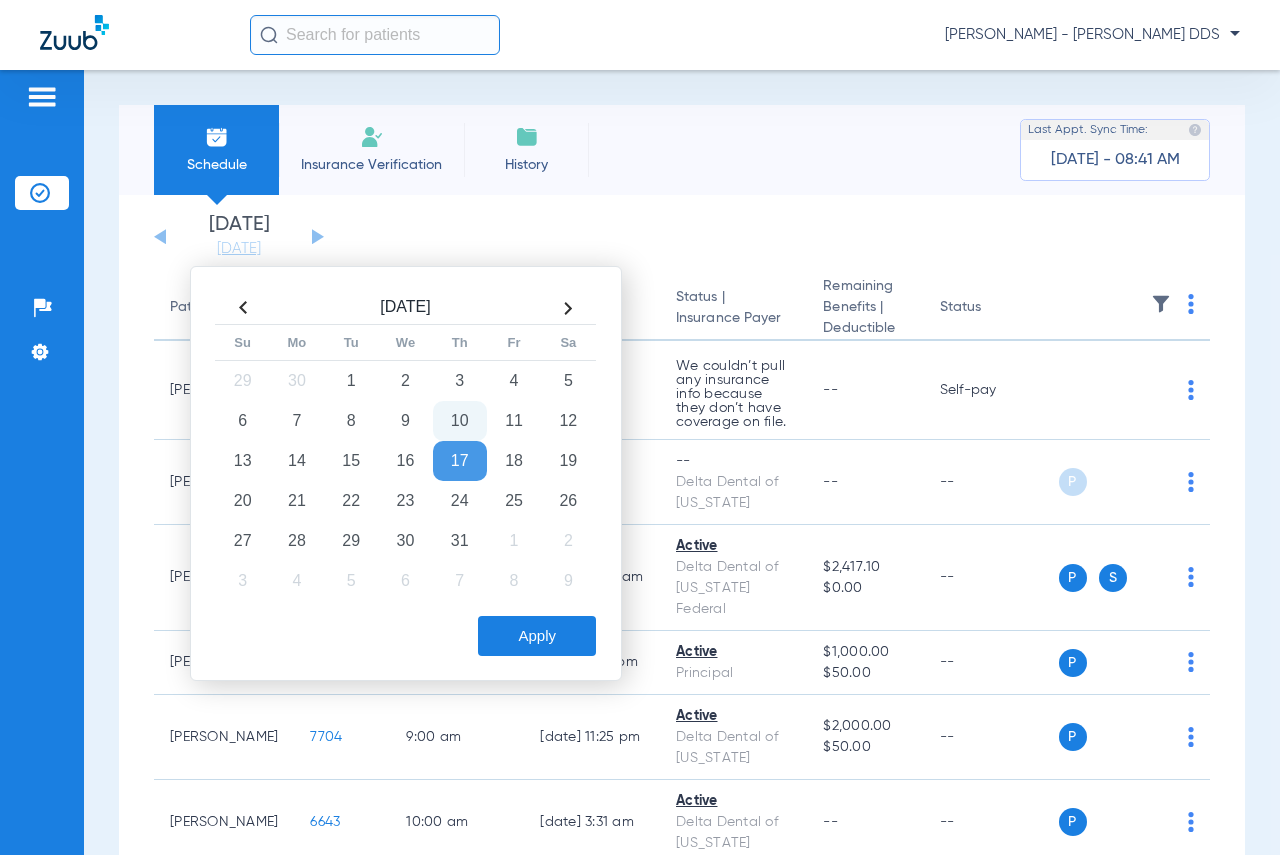 click on "Apply" 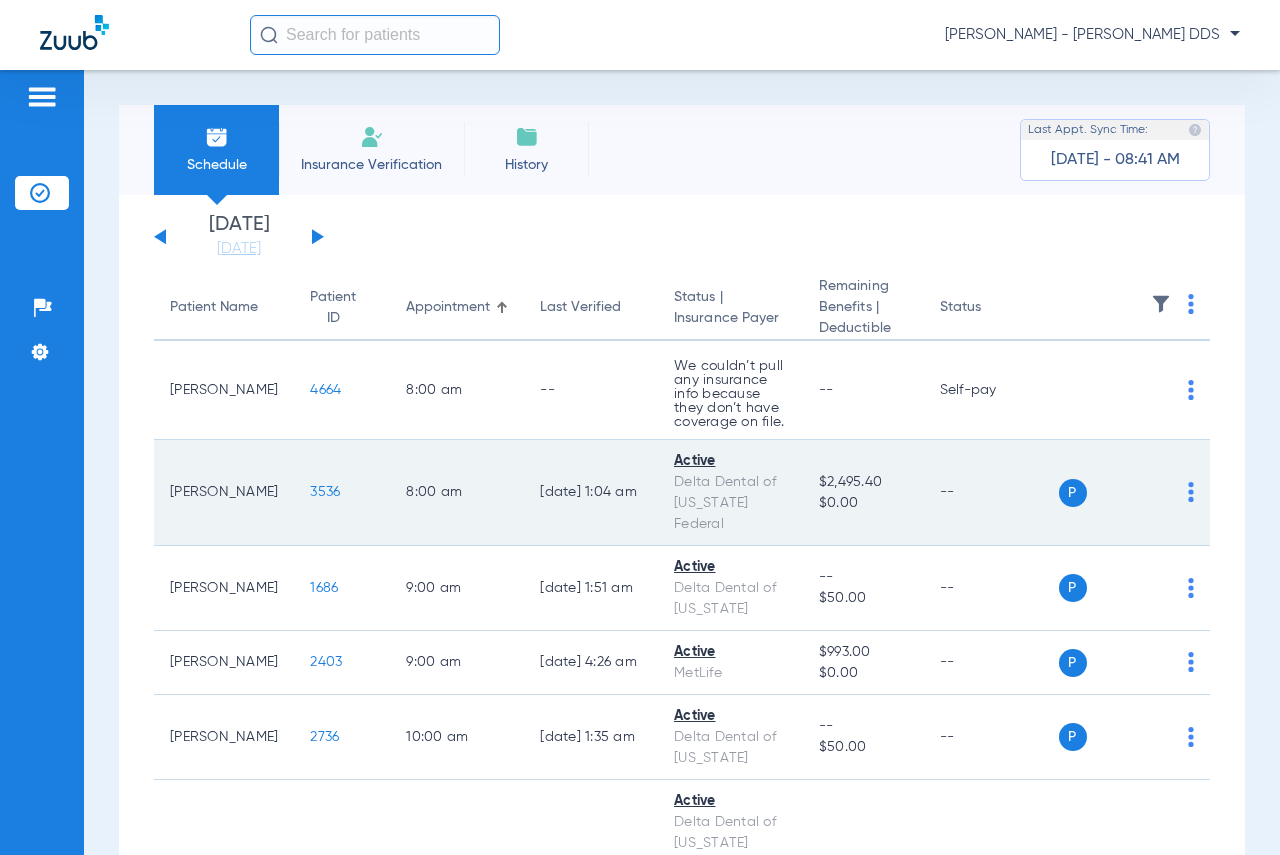 click on "3536" 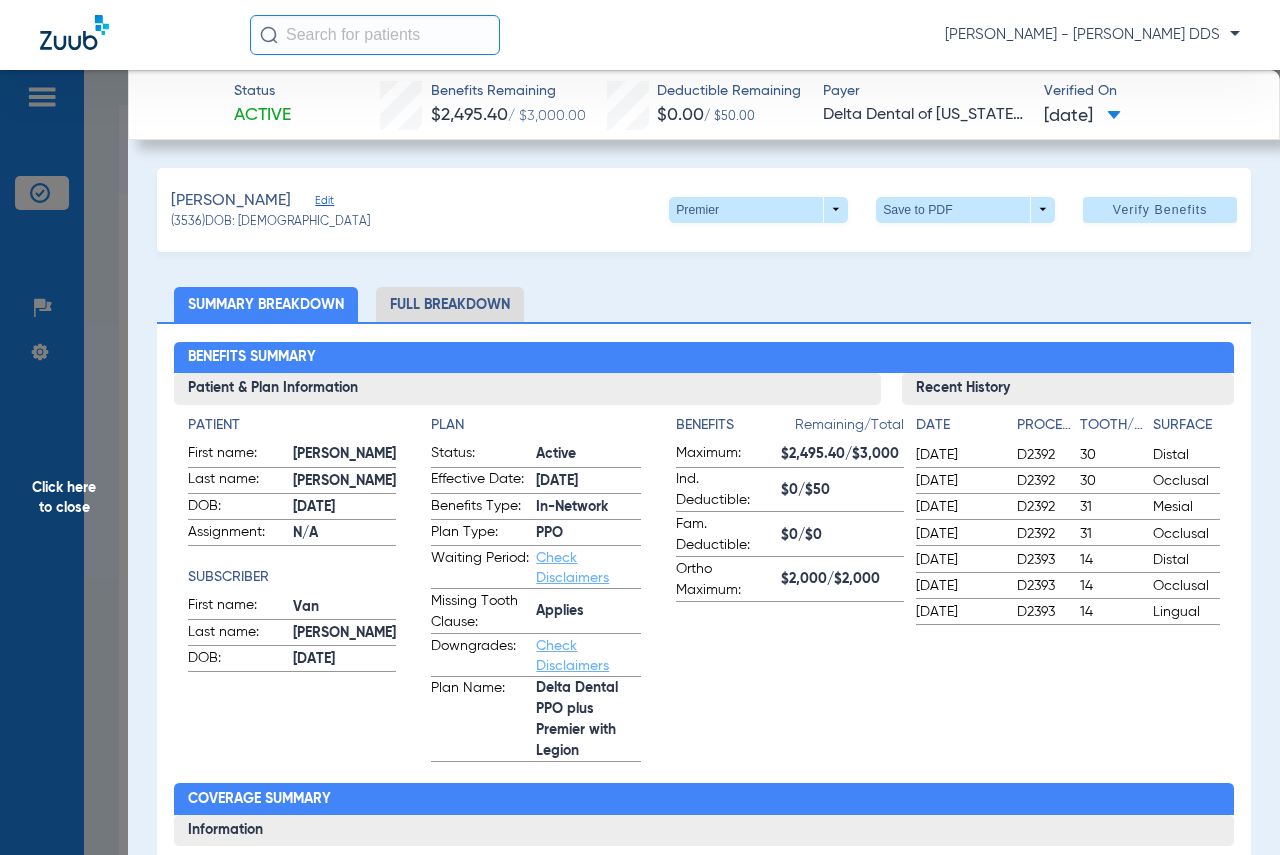 click on "Click here to close" 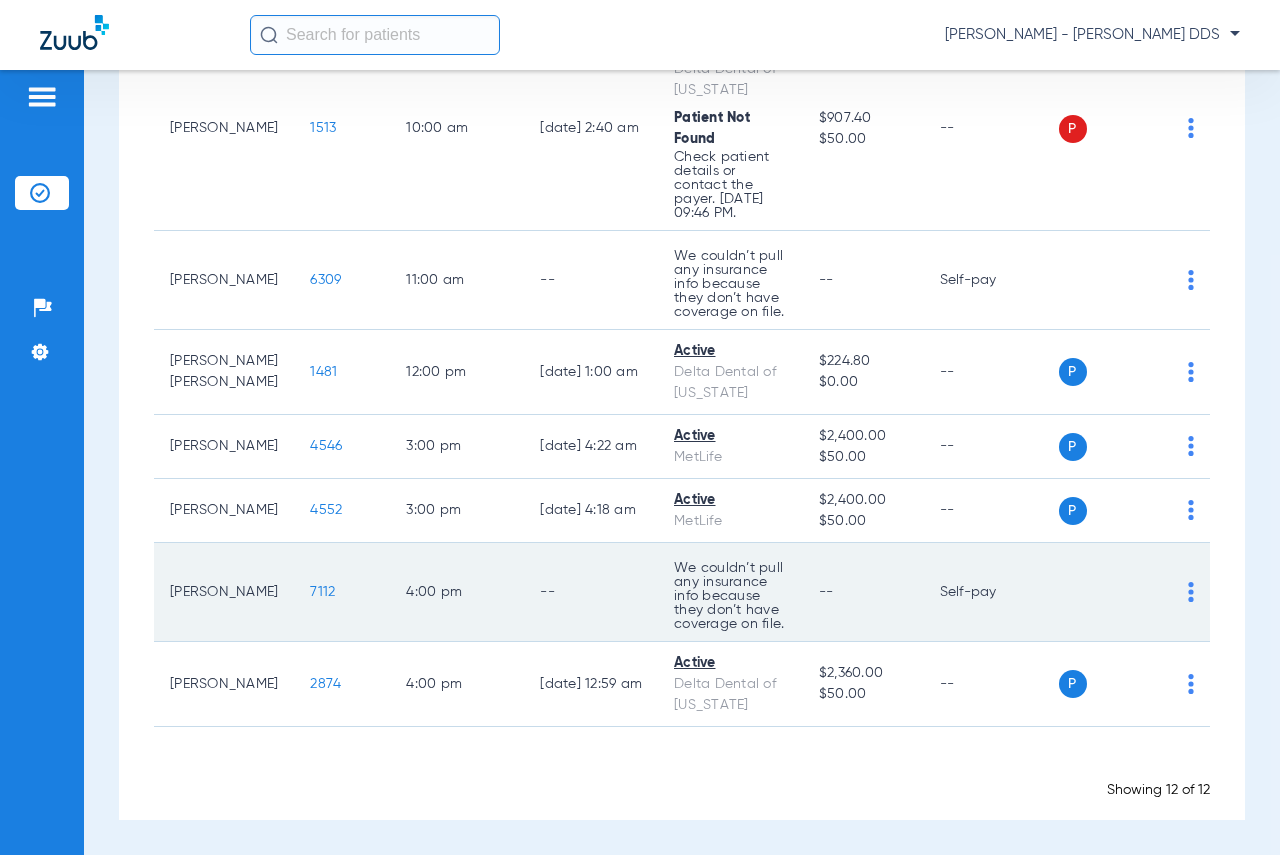 scroll, scrollTop: 851, scrollLeft: 0, axis: vertical 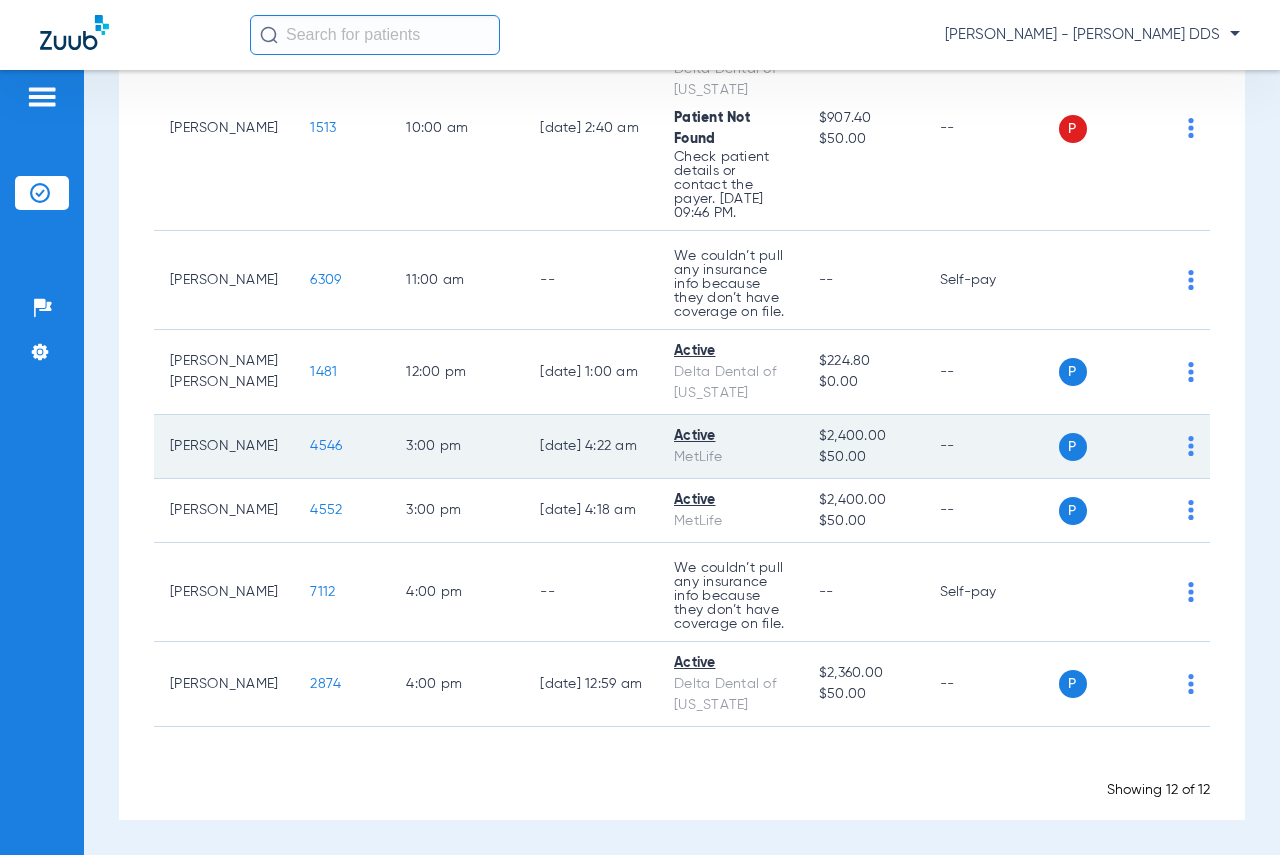click on "4546" 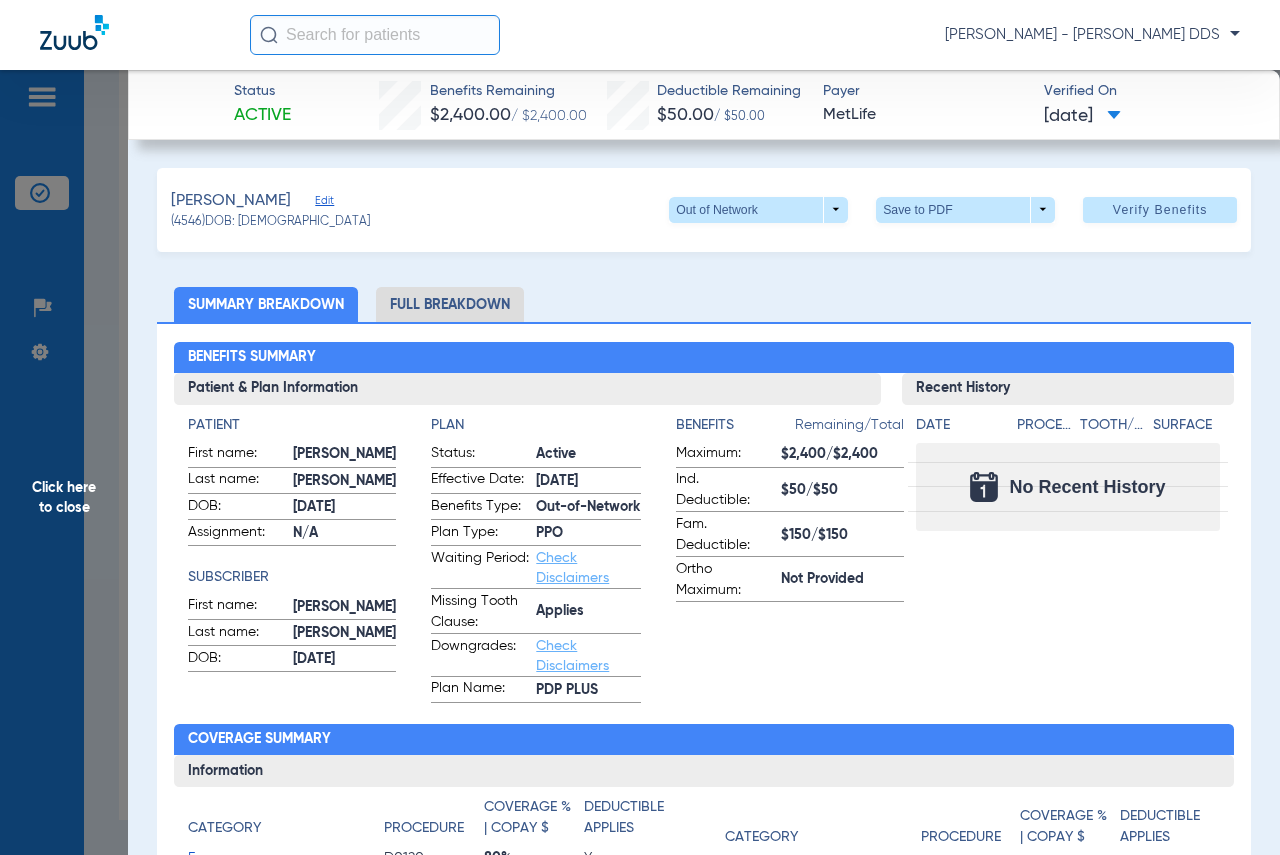 click on "Click here to close" 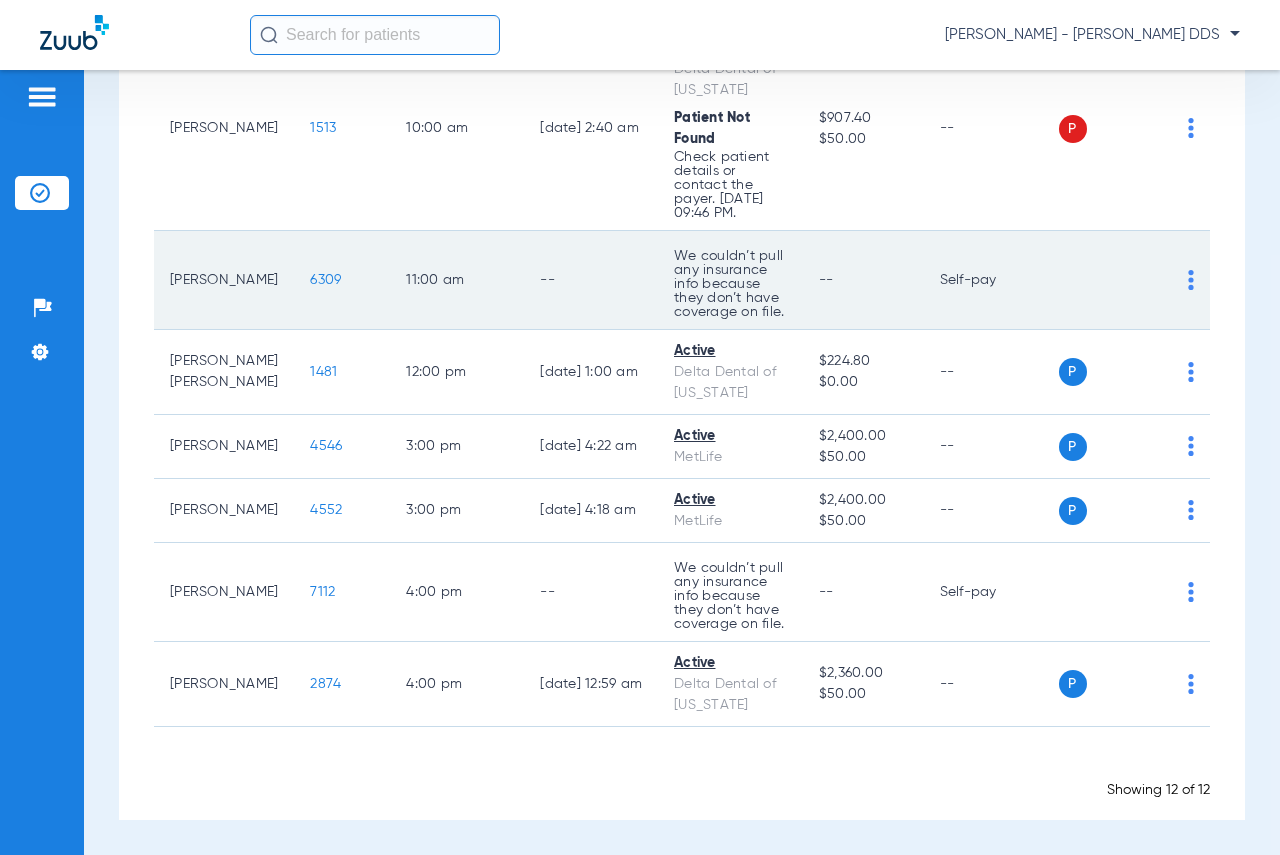 scroll, scrollTop: 851, scrollLeft: 0, axis: vertical 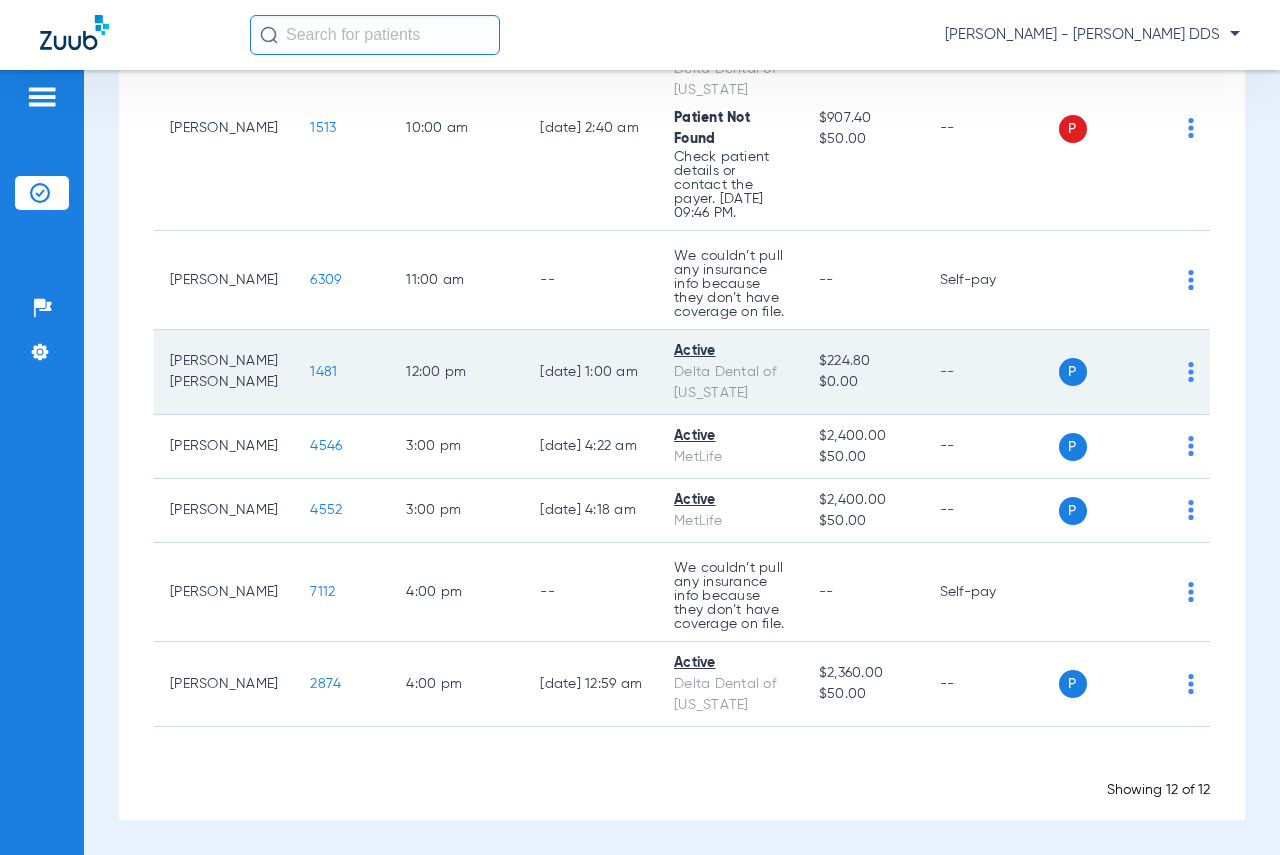 click on "1481" 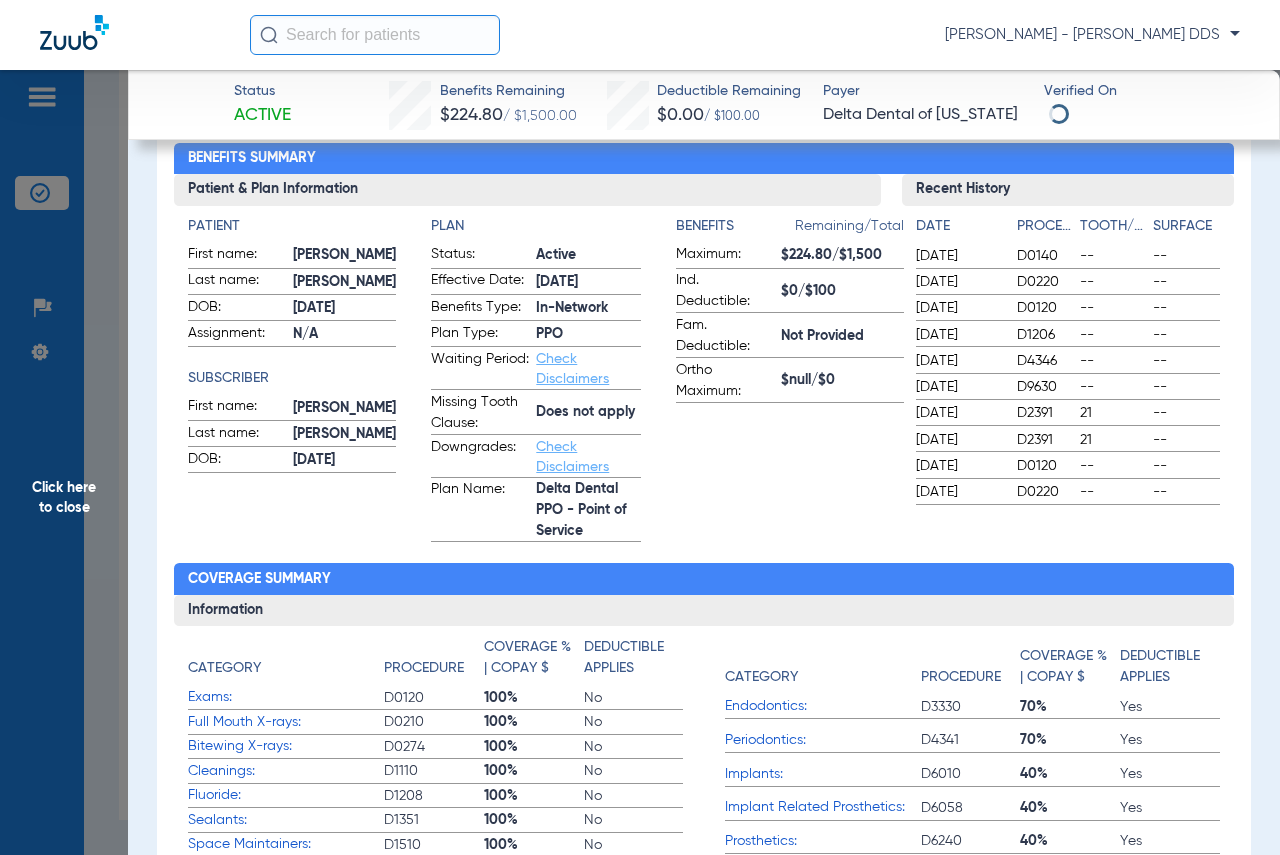 scroll, scrollTop: 200, scrollLeft: 0, axis: vertical 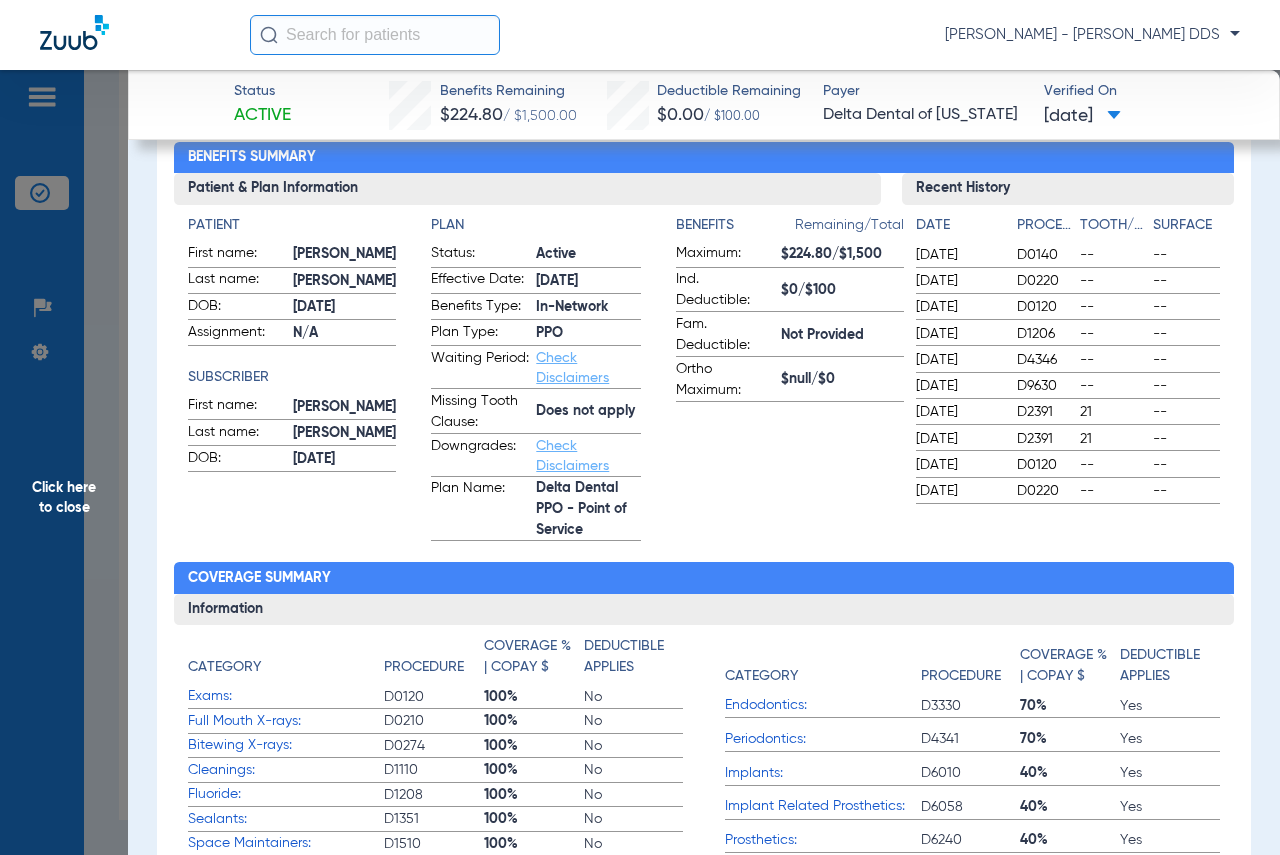 click on "Click here to close" 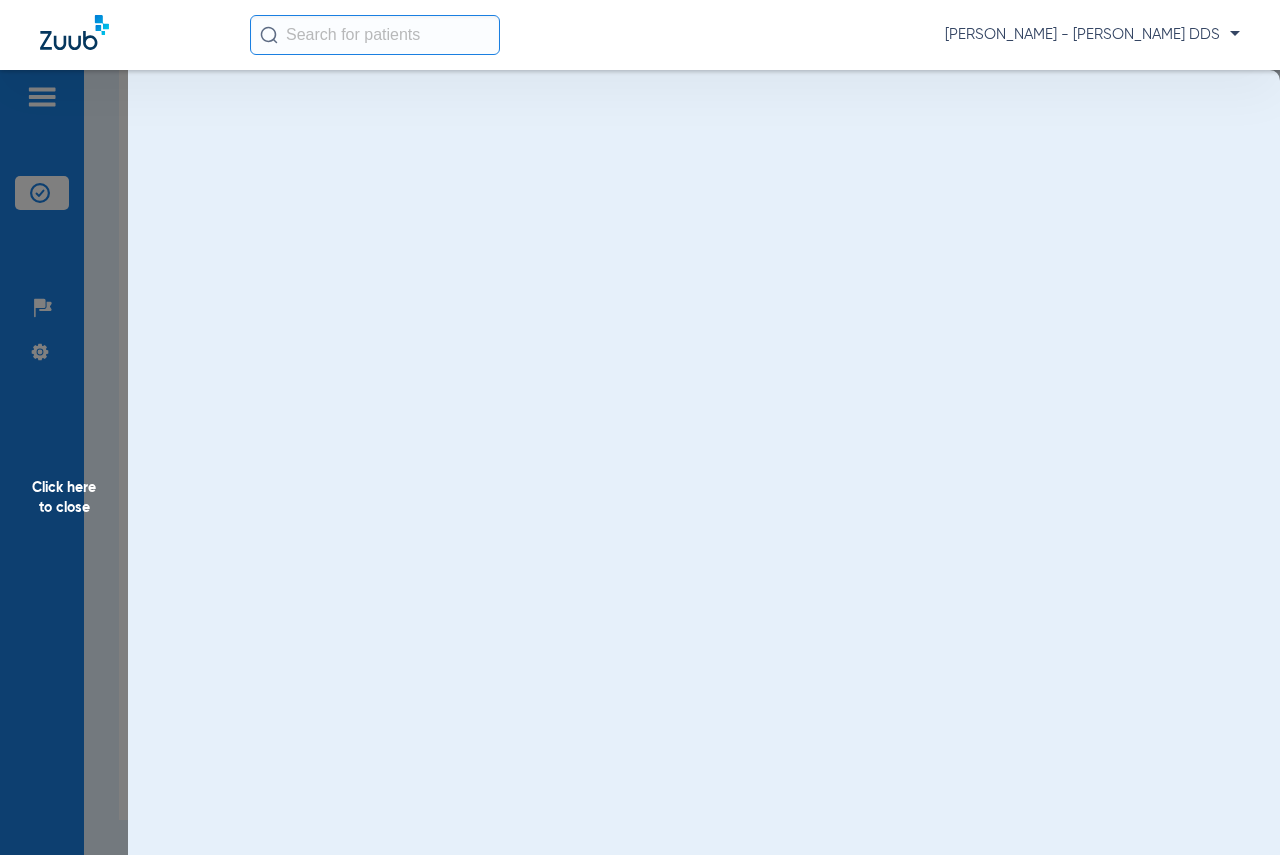 scroll, scrollTop: 0, scrollLeft: 0, axis: both 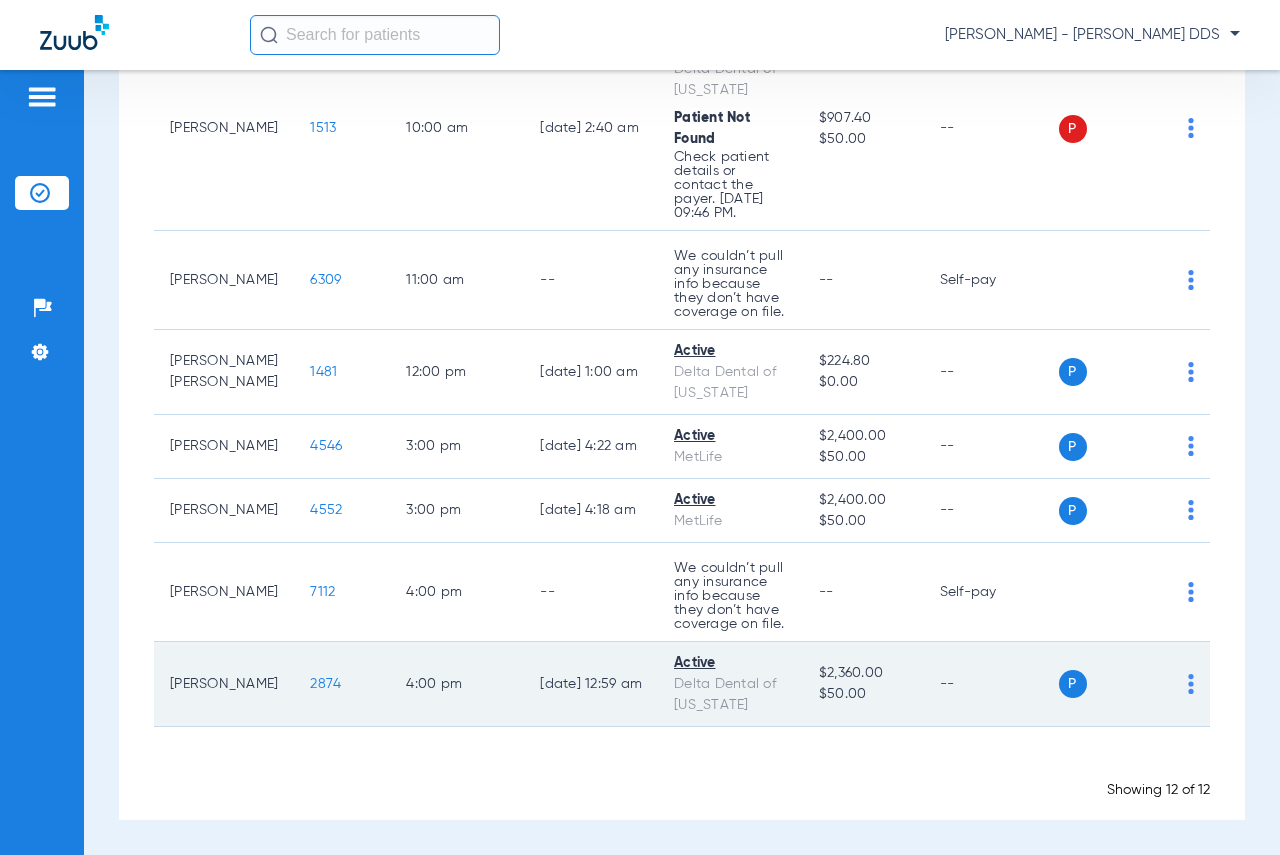 click on "2874" 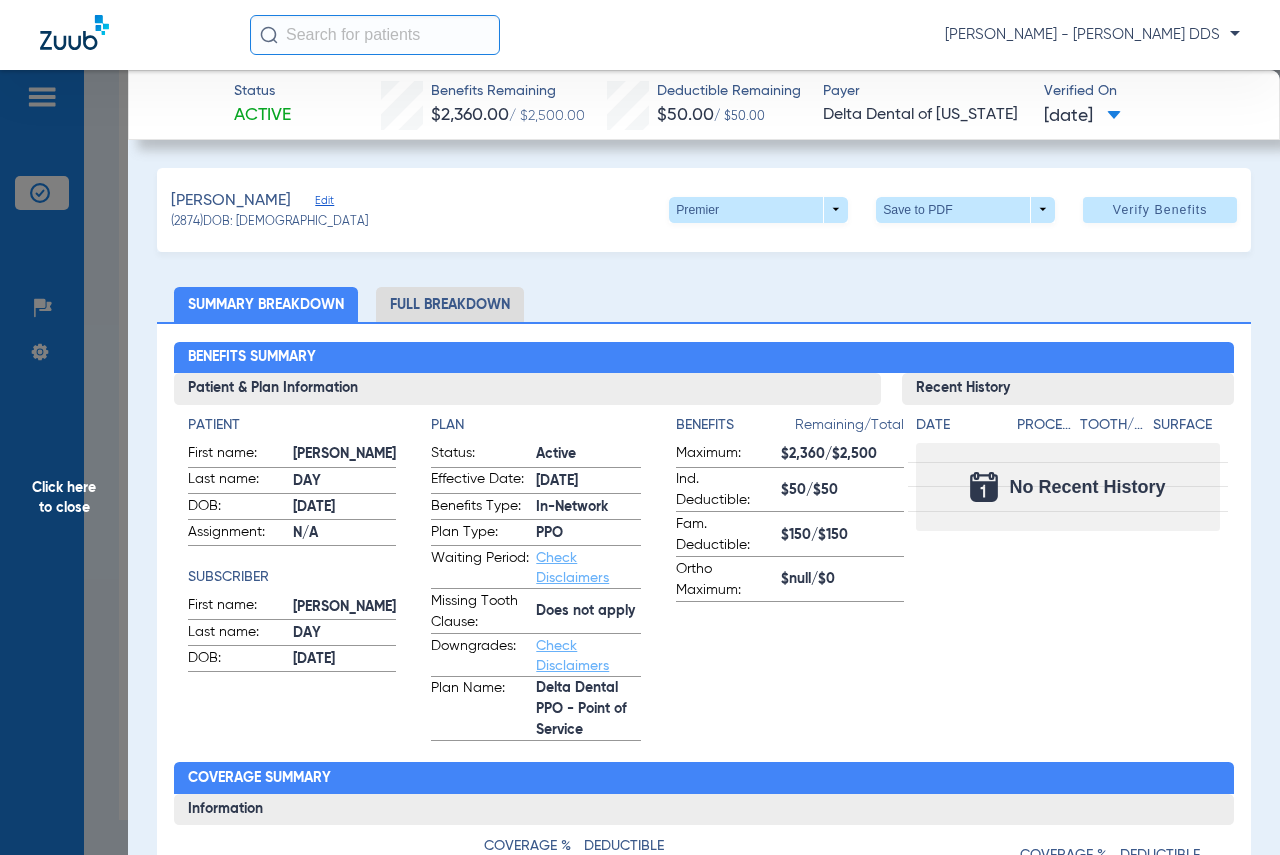 click on "Click here to close" 